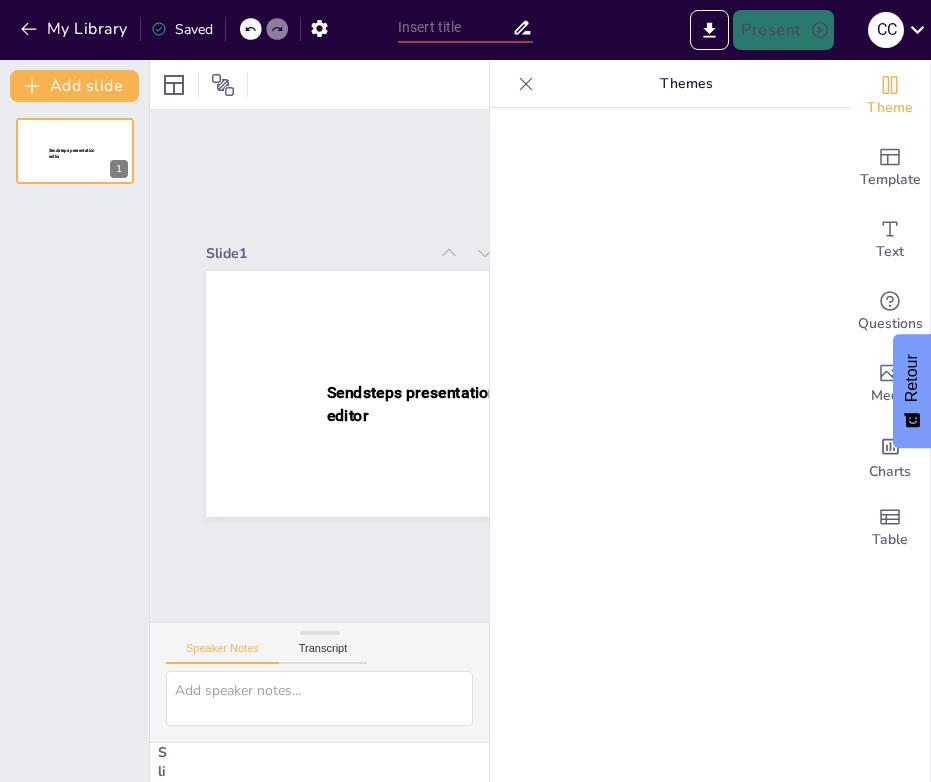 scroll, scrollTop: 0, scrollLeft: 0, axis: both 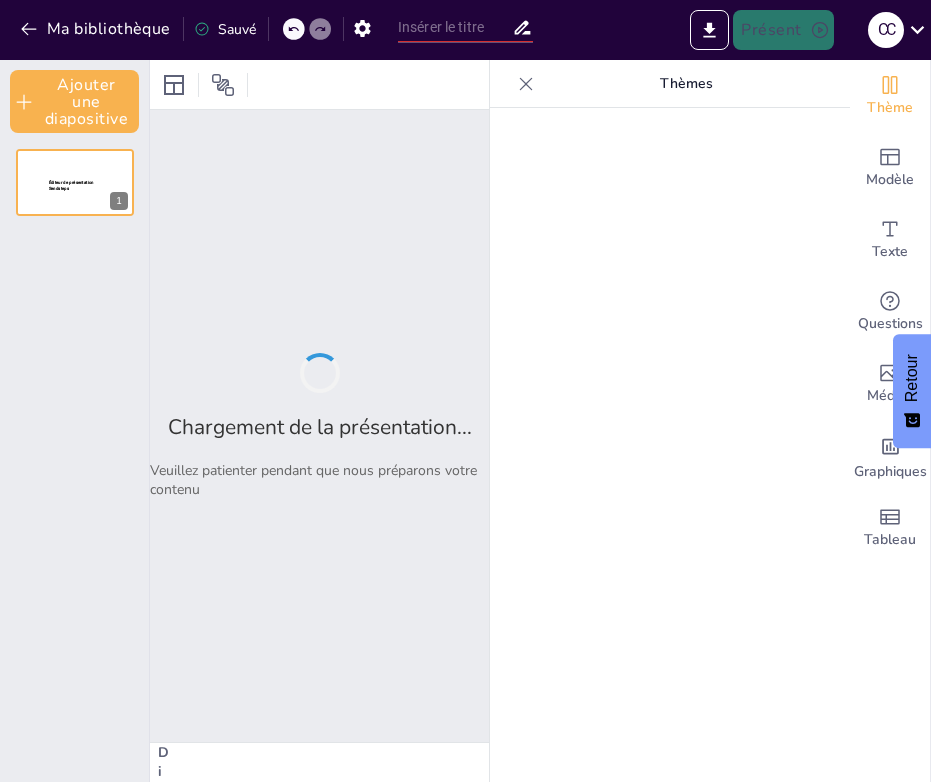 type on "Inspection de l'ITEP Toul Ar C’hoat : Évaluation des Mesures de Prévention de la Maltraitance" 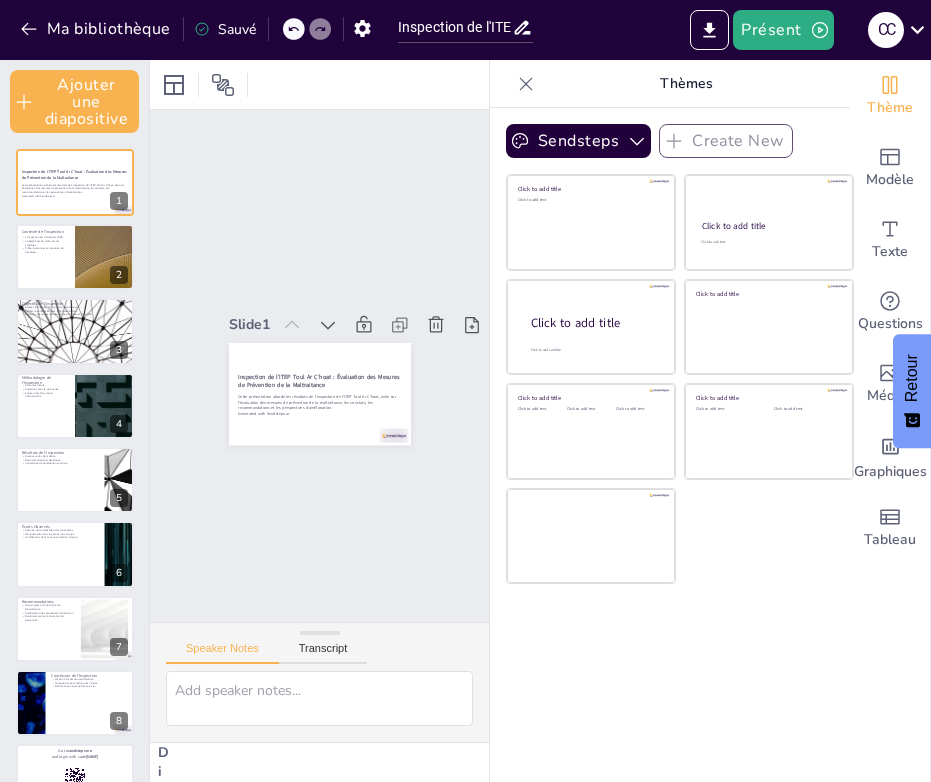 checkbox on "true" 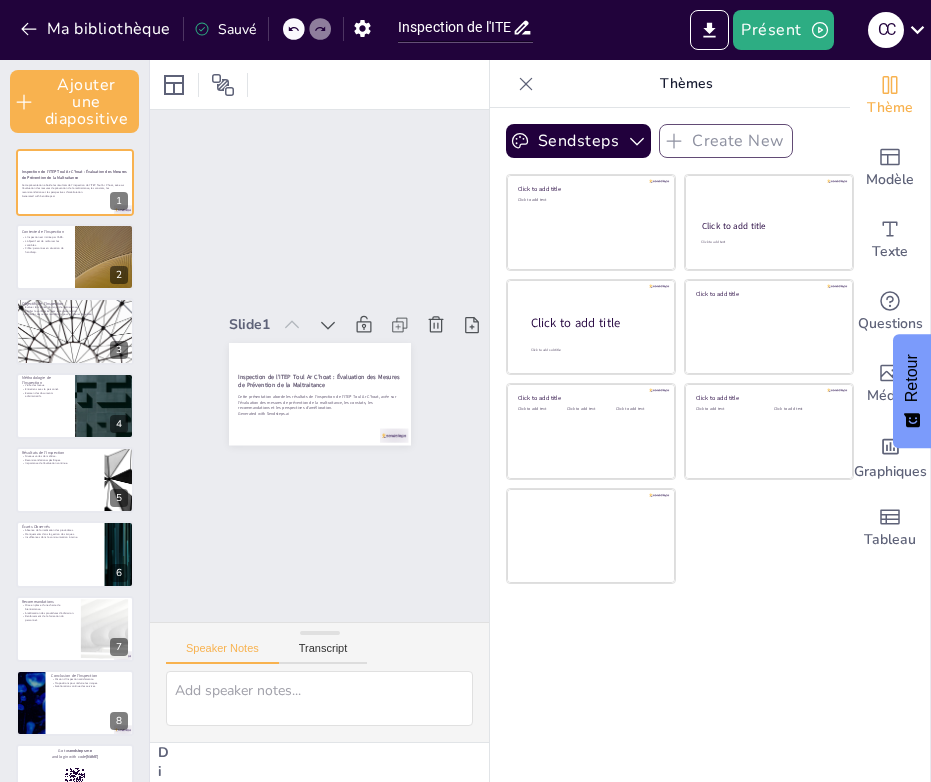 checkbox on "true" 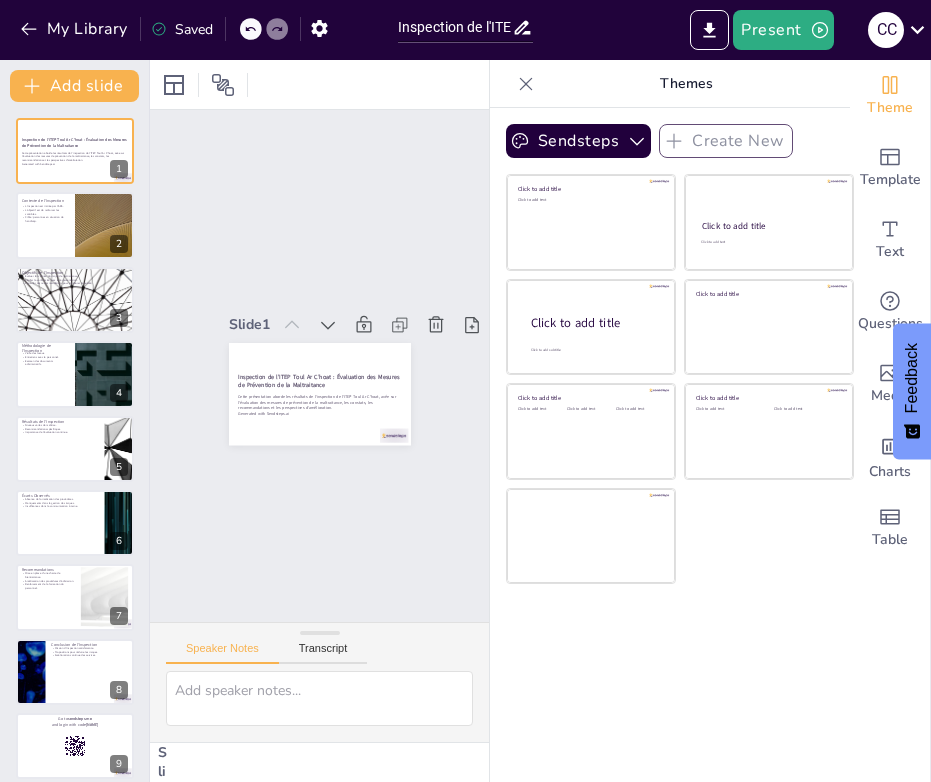 checkbox on "true" 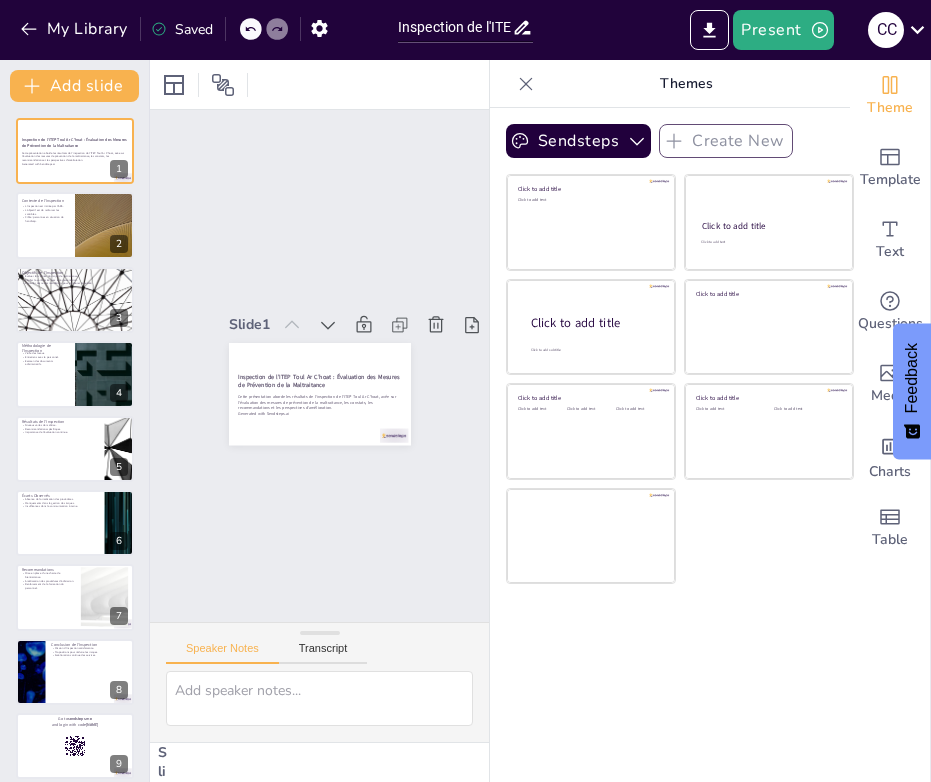 checkbox on "true" 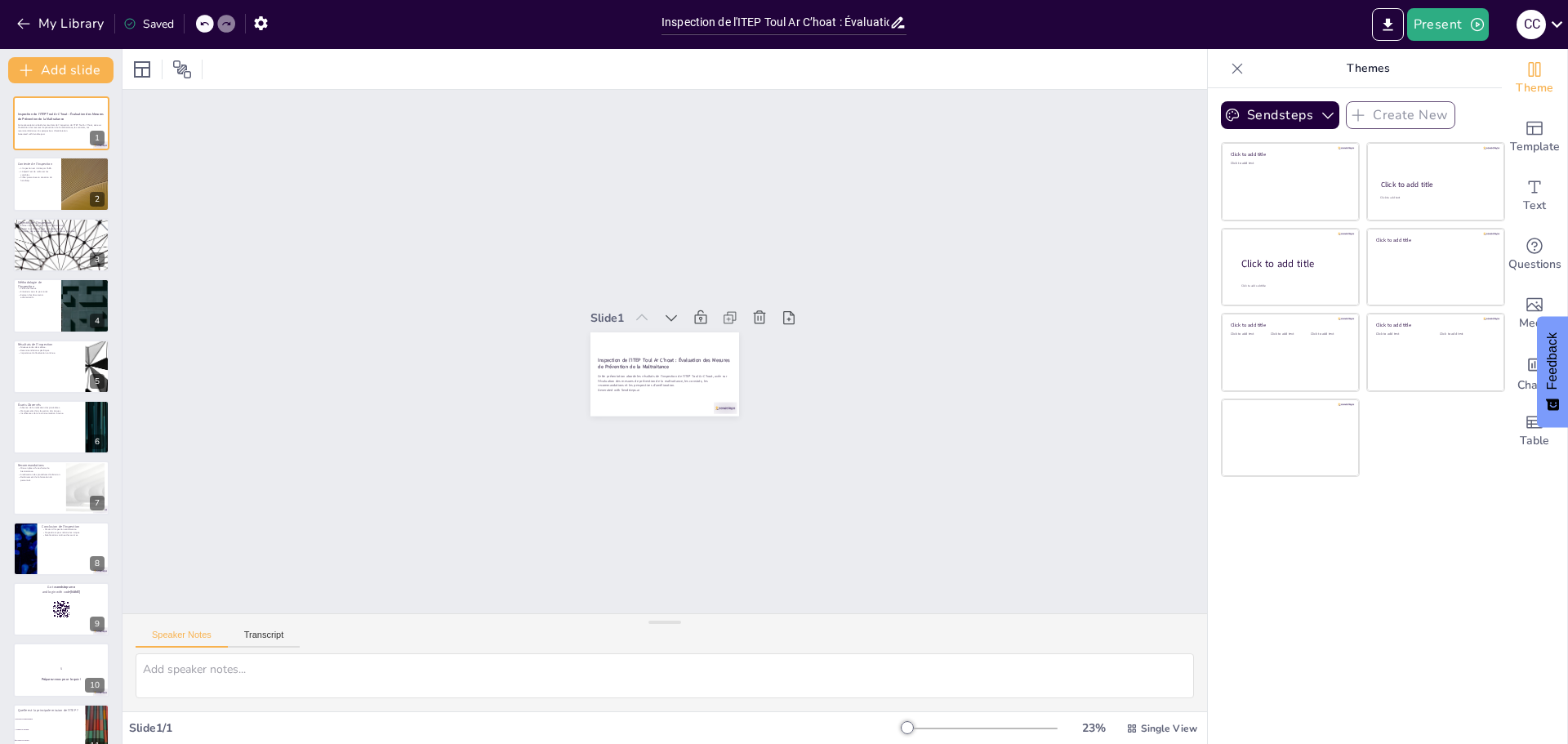 checkbox on "true" 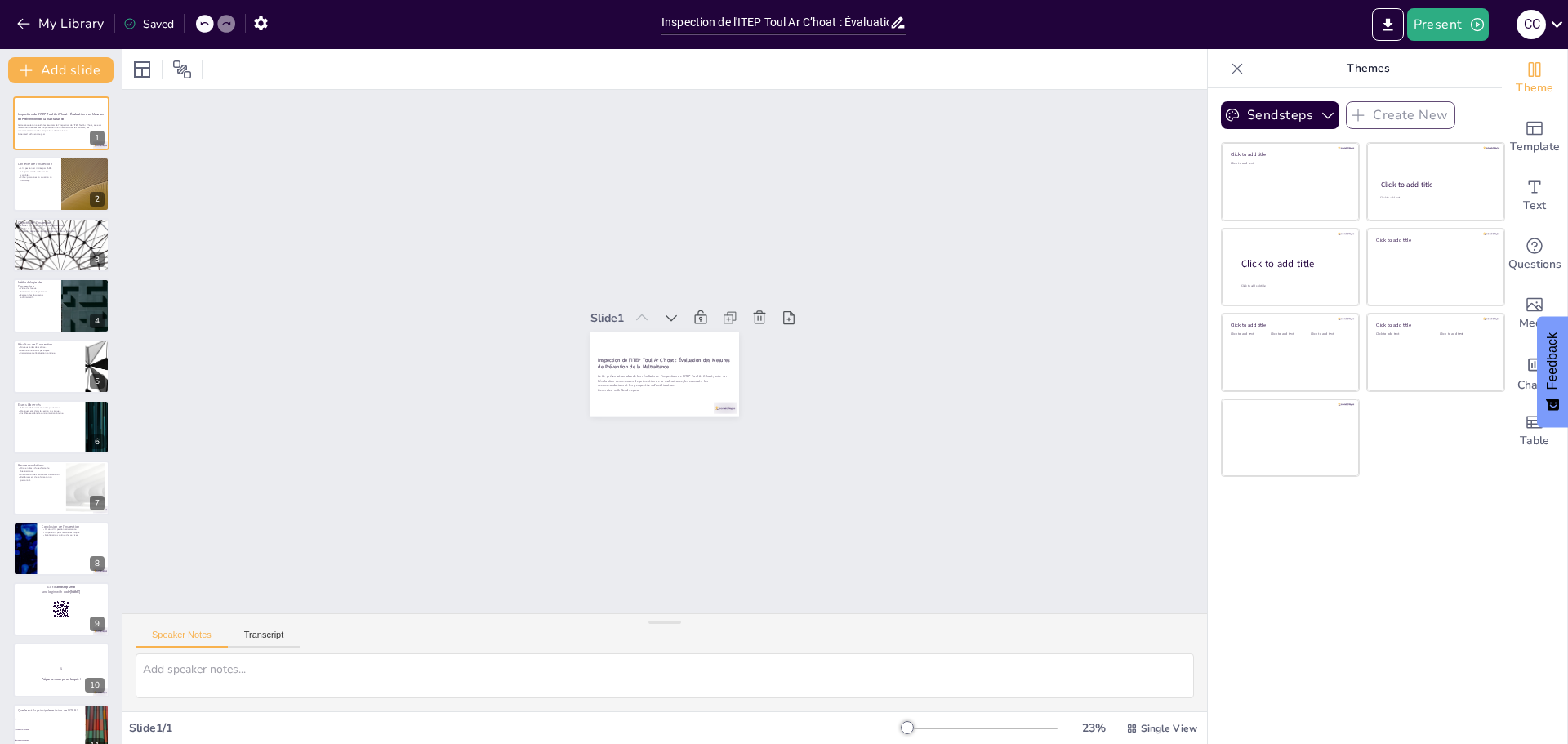 checkbox on "true" 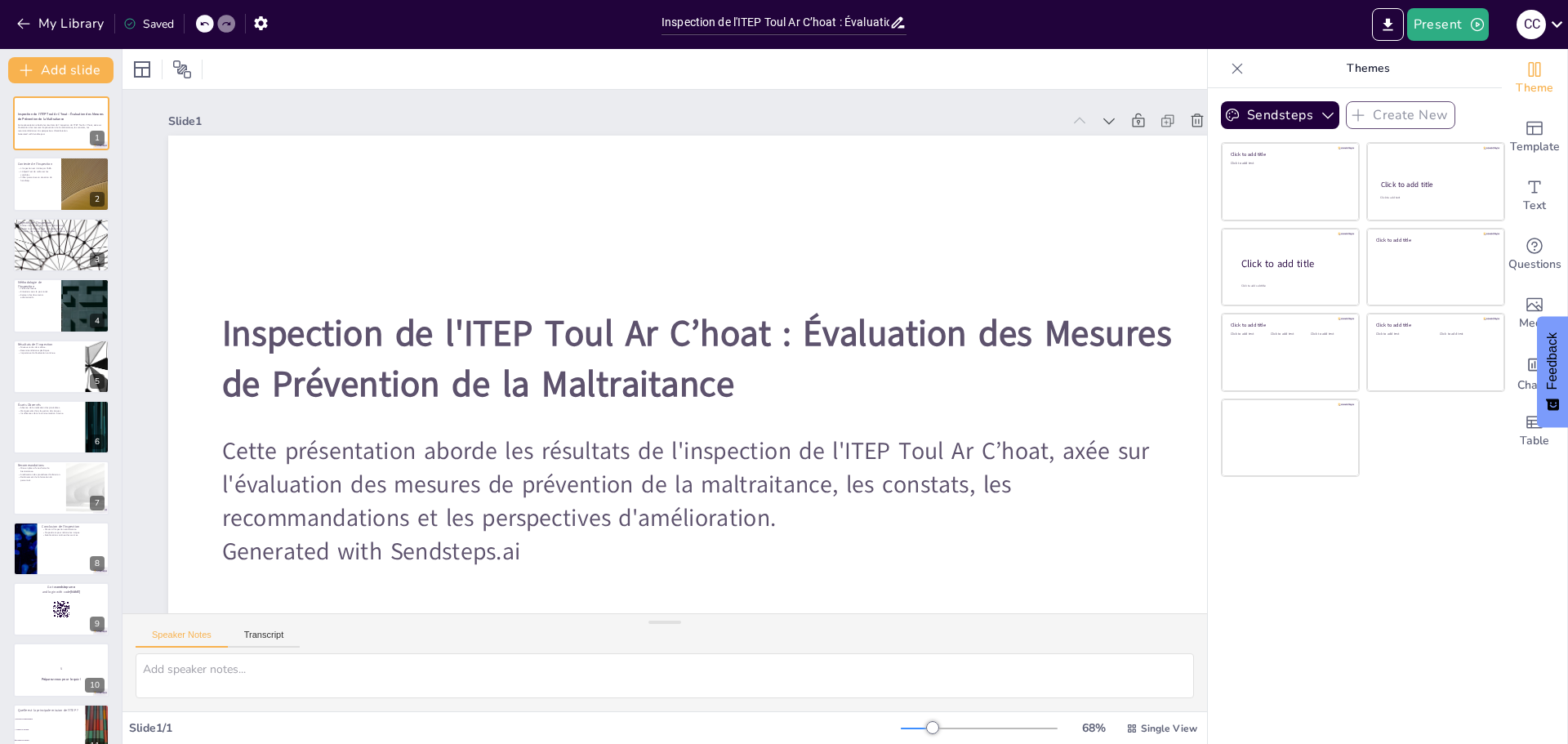 checkbox on "true" 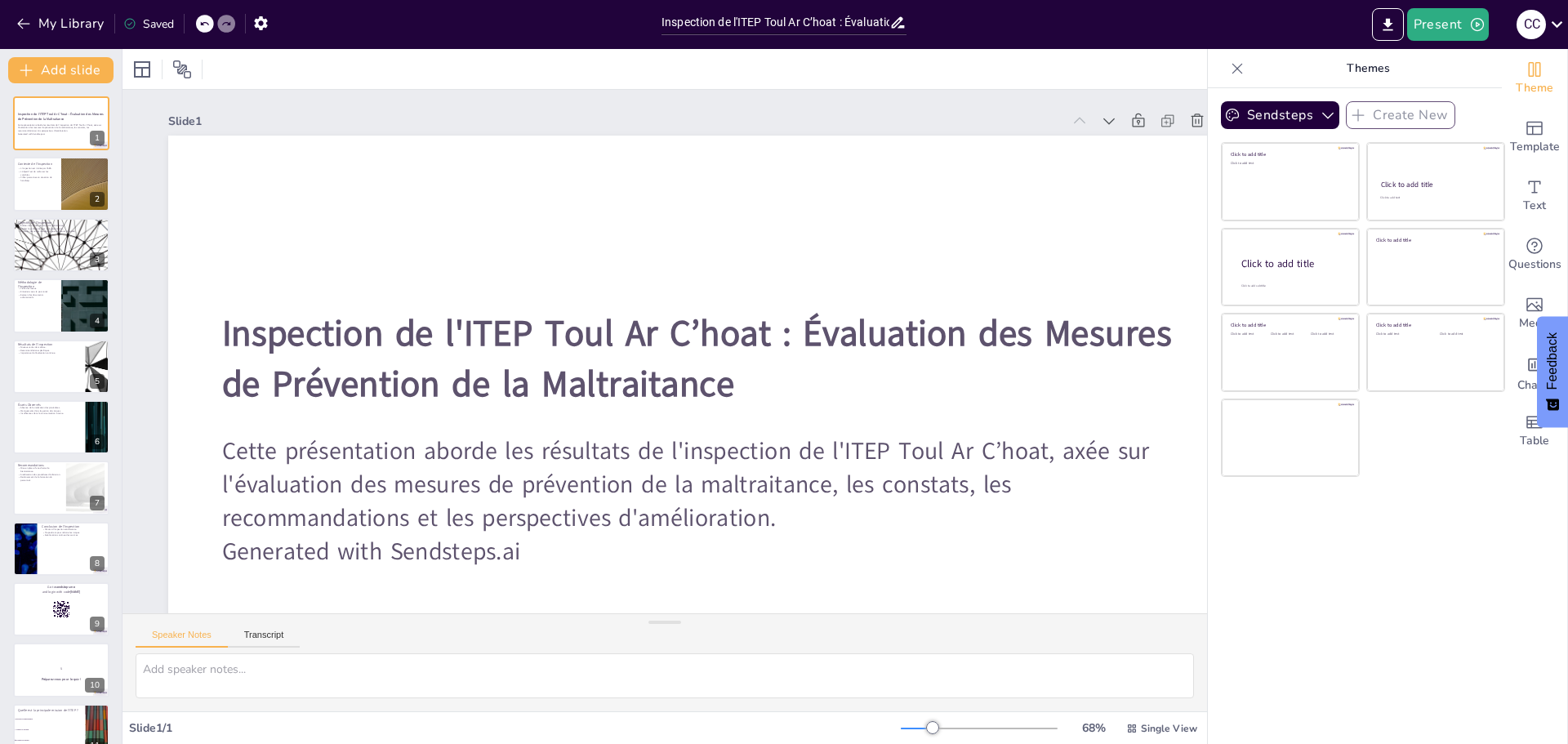 checkbox on "true" 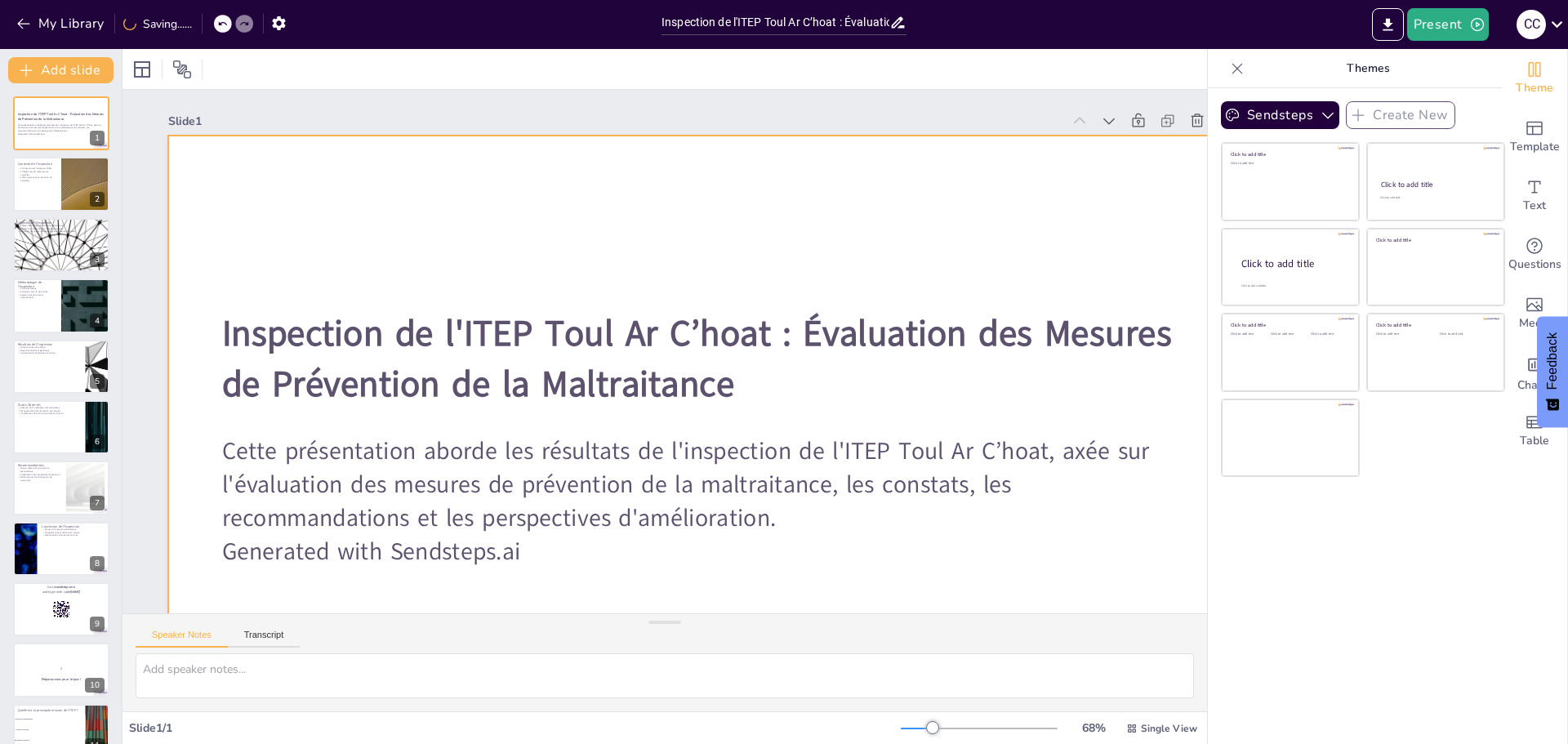 checkbox on "true" 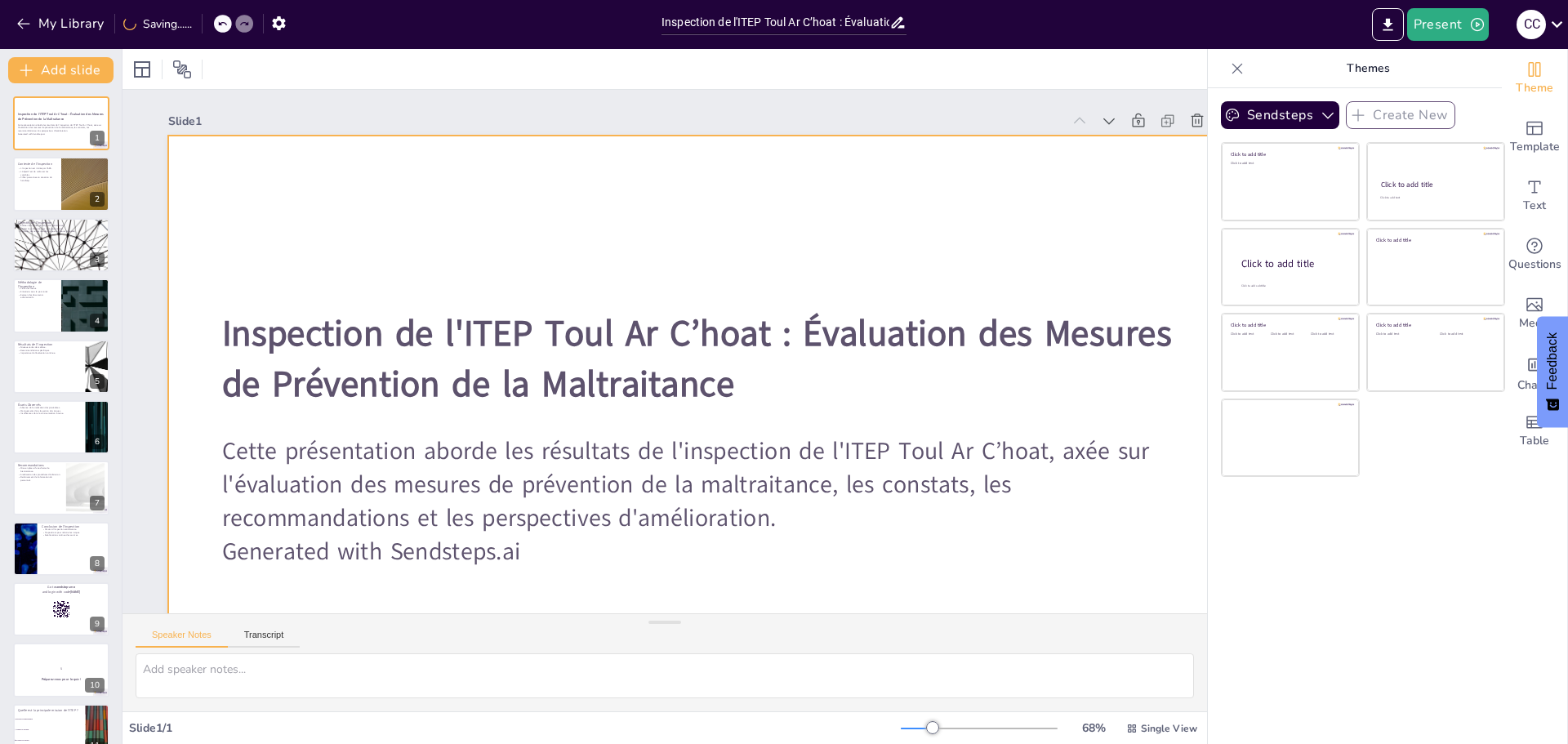 checkbox on "true" 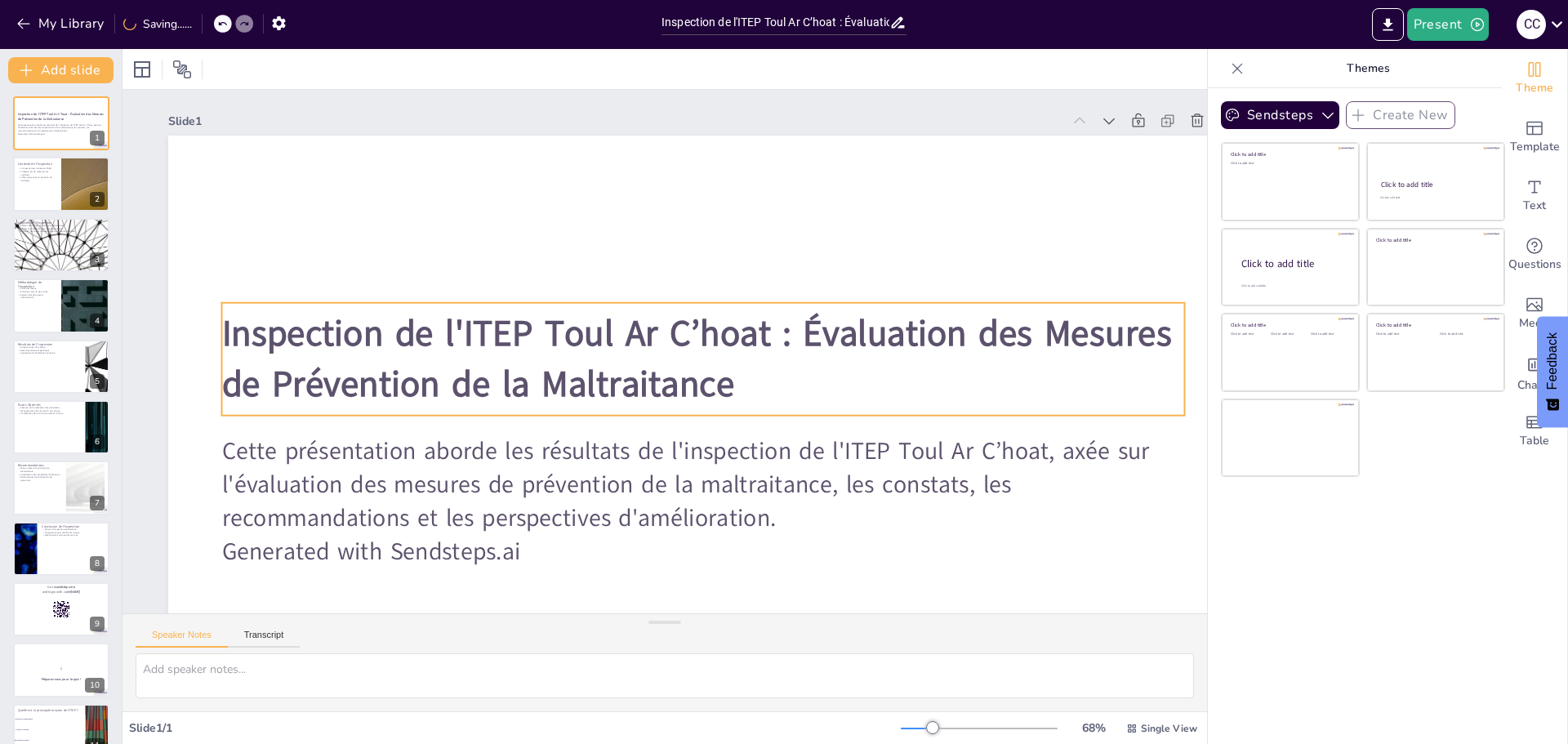checkbox on "true" 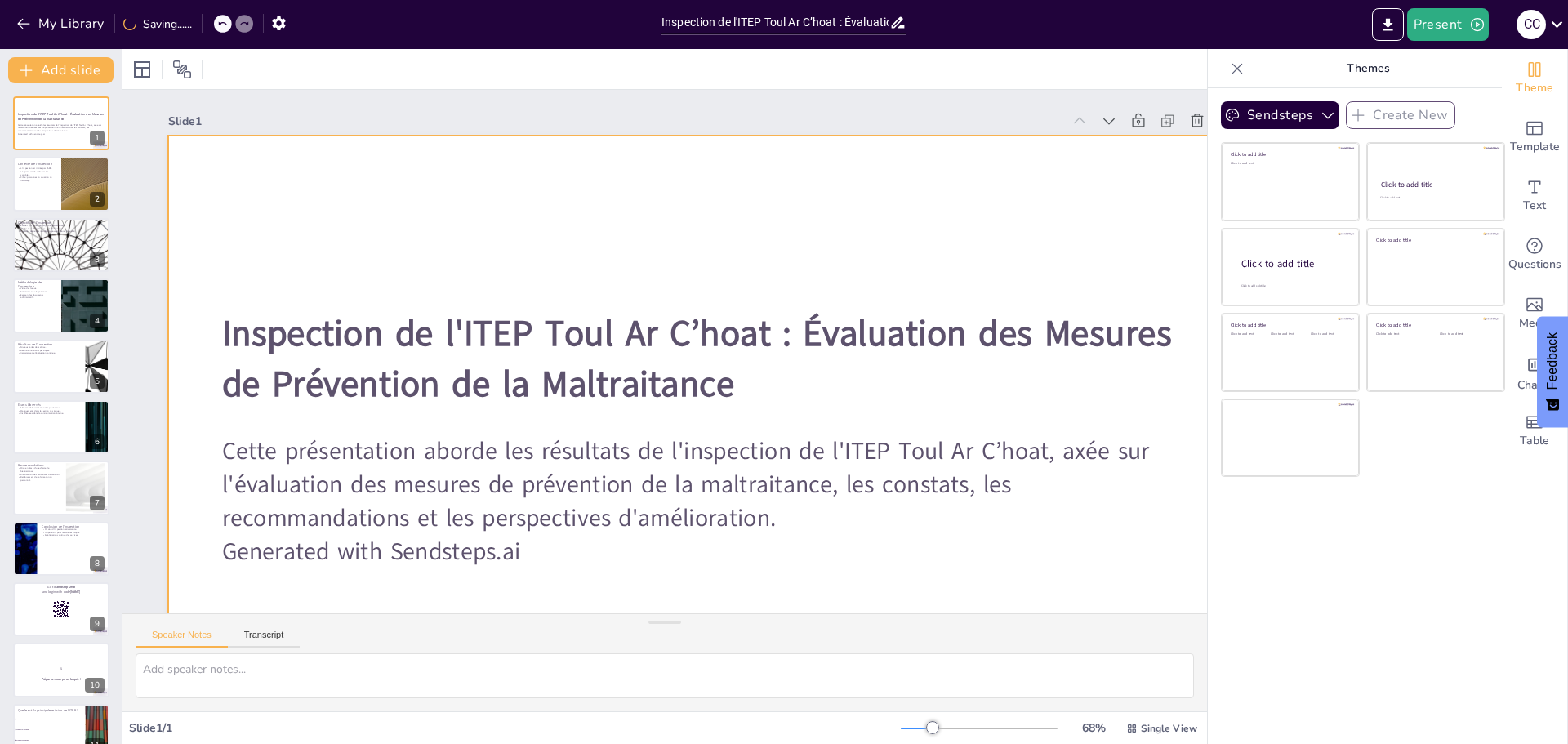 checkbox on "true" 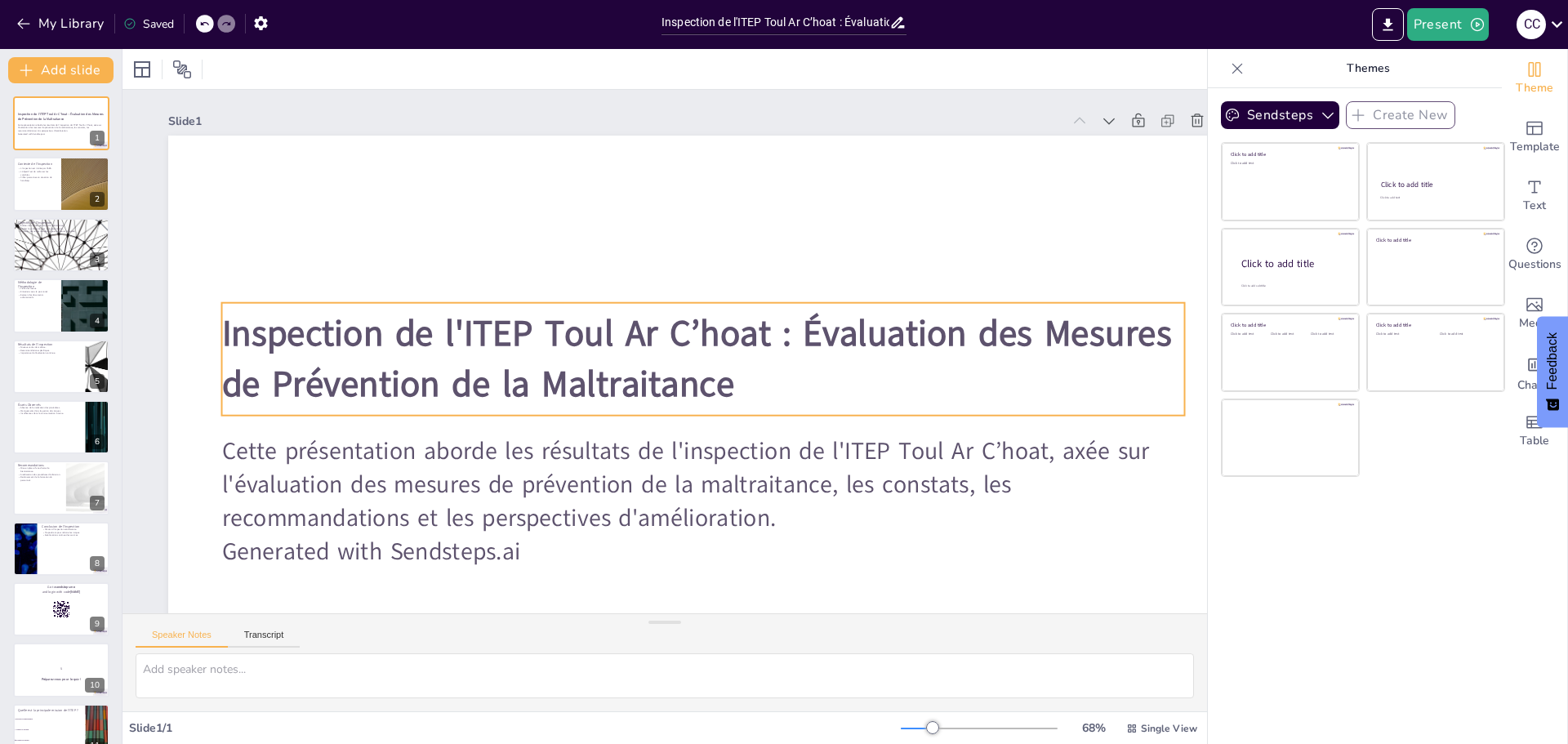 checkbox on "true" 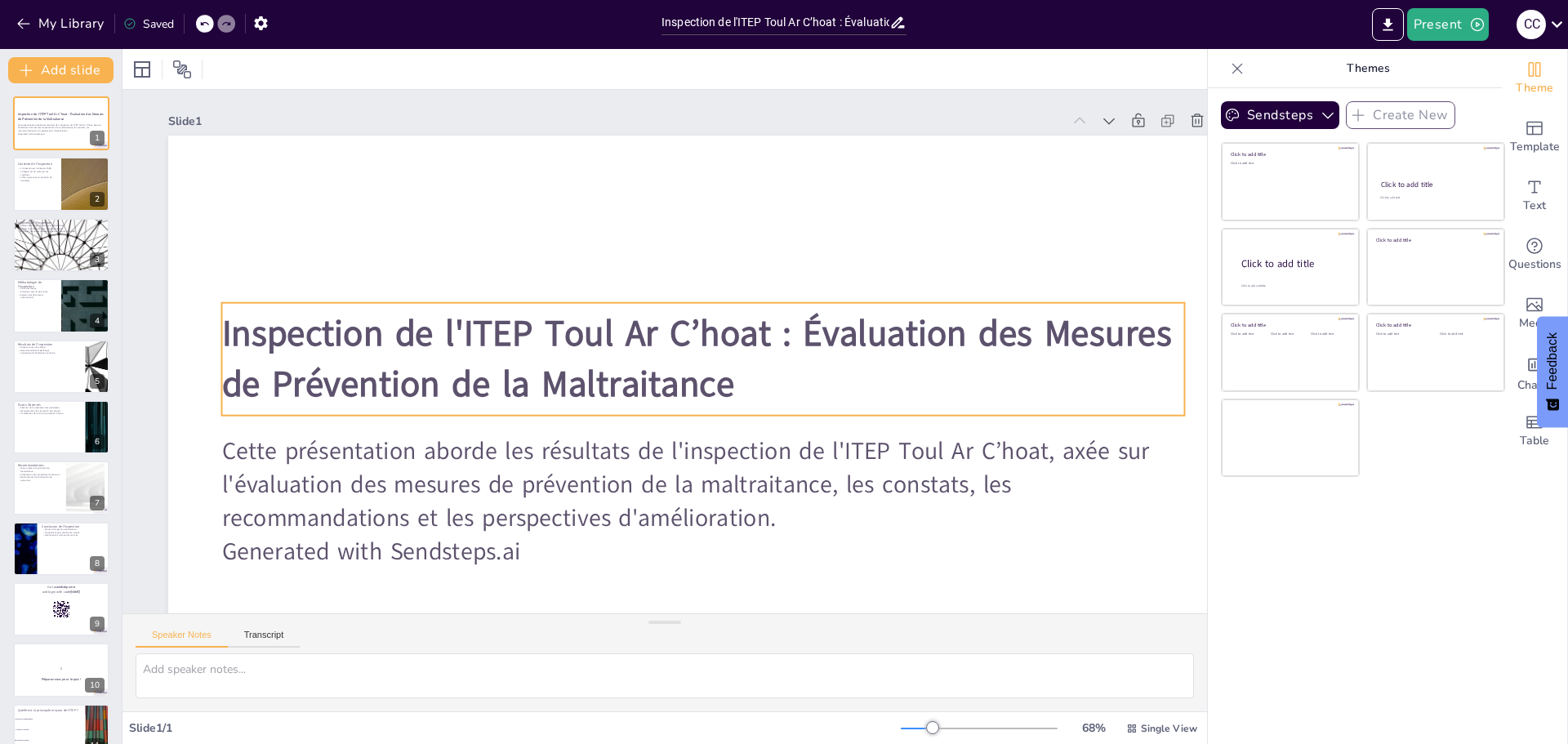 checkbox on "true" 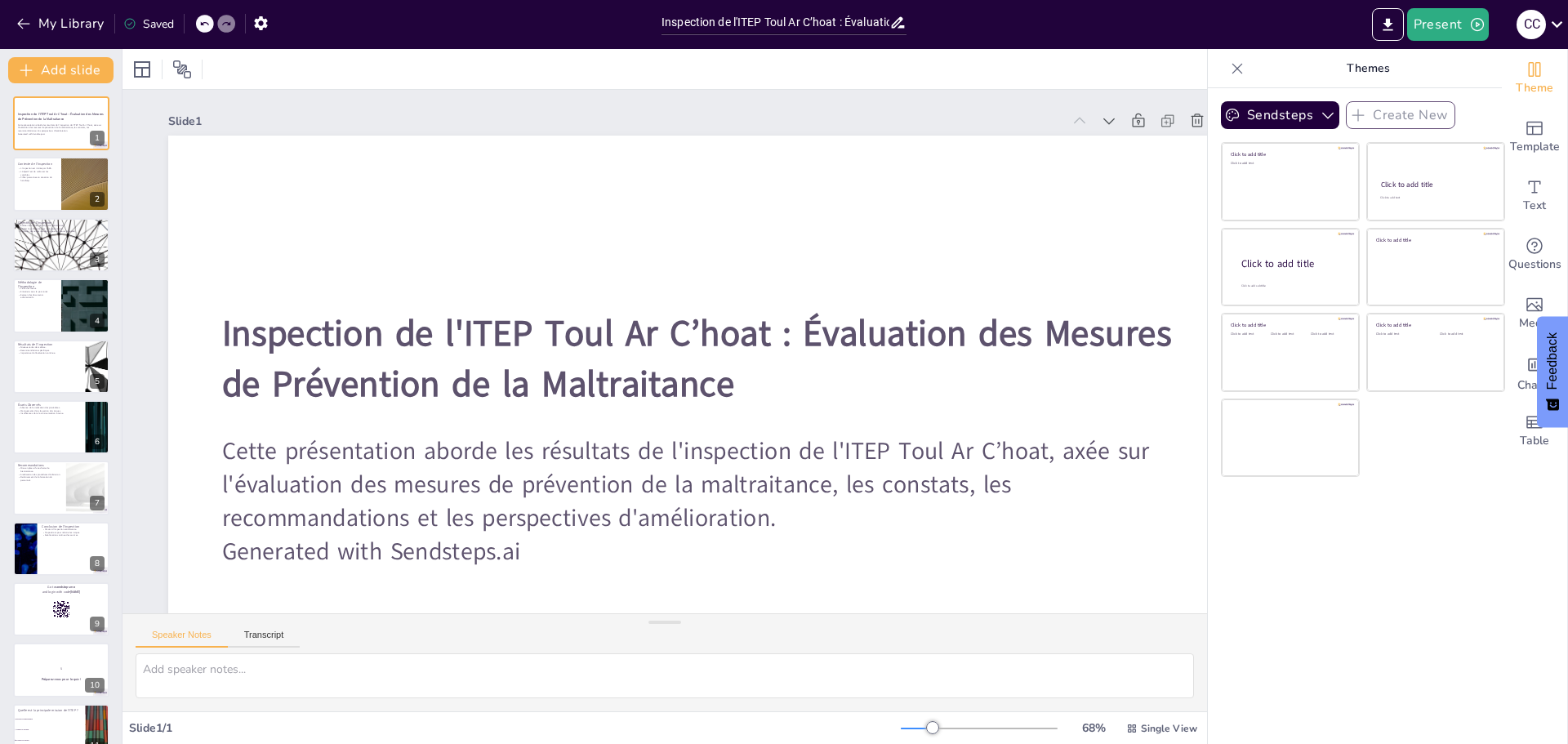 checkbox on "true" 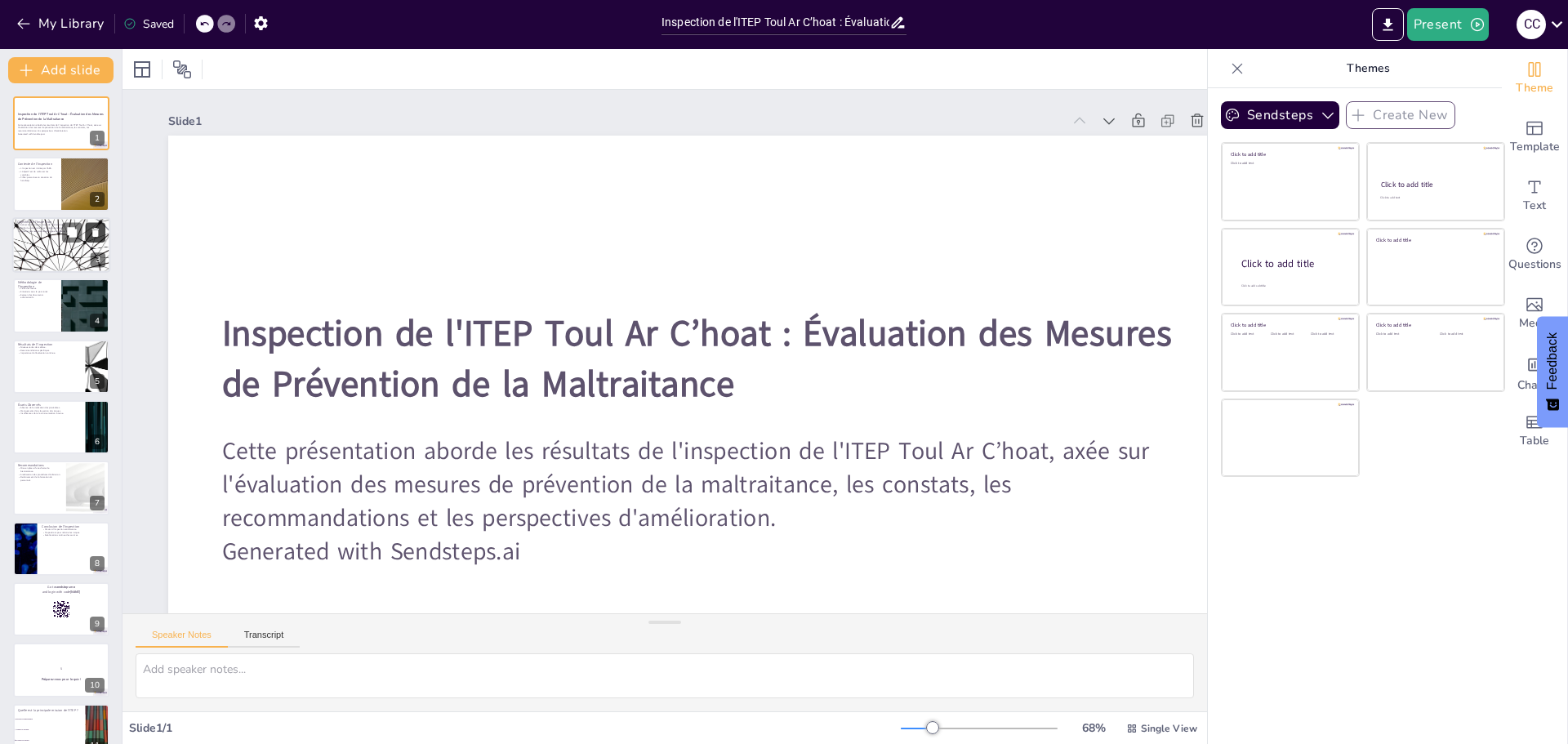 checkbox on "true" 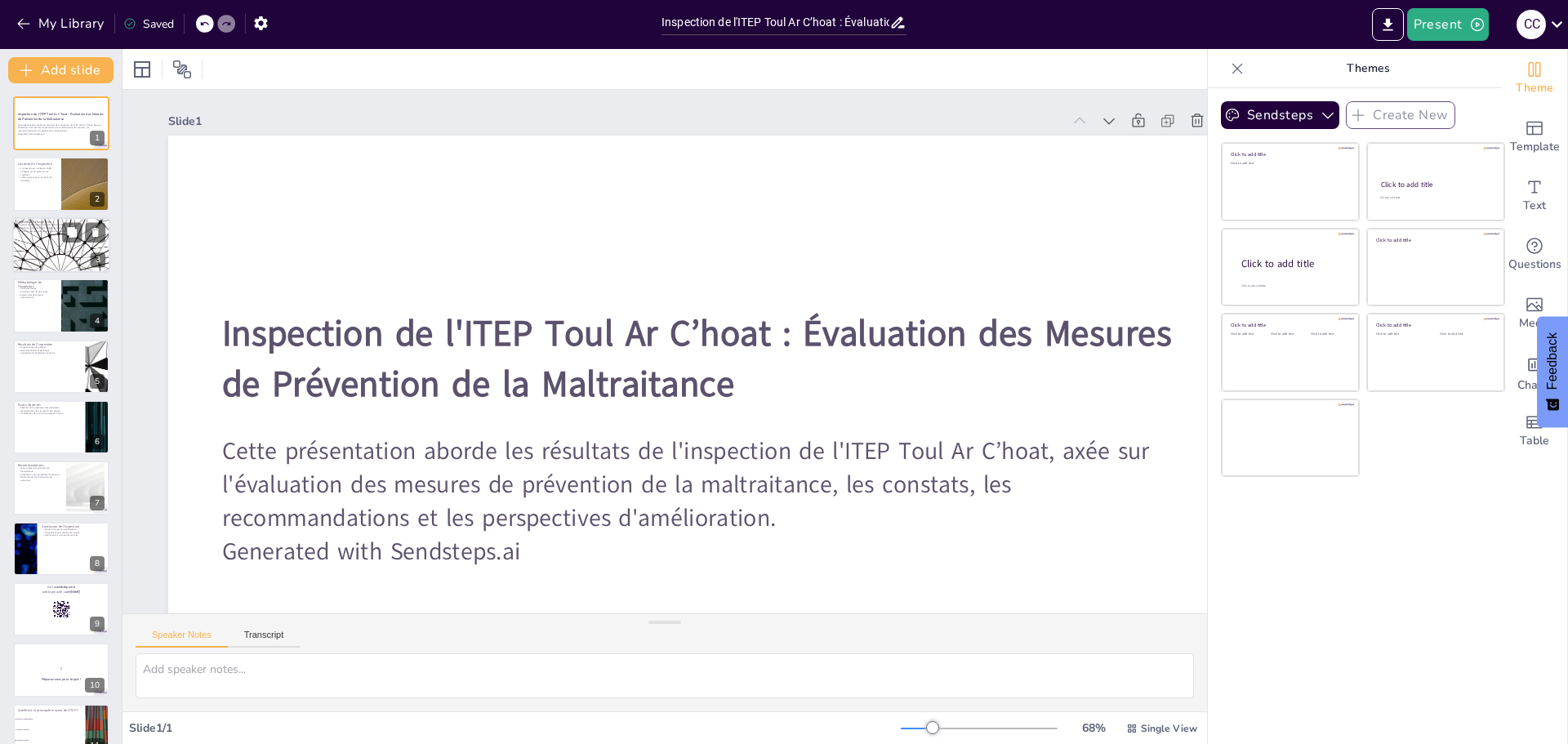 checkbox on "true" 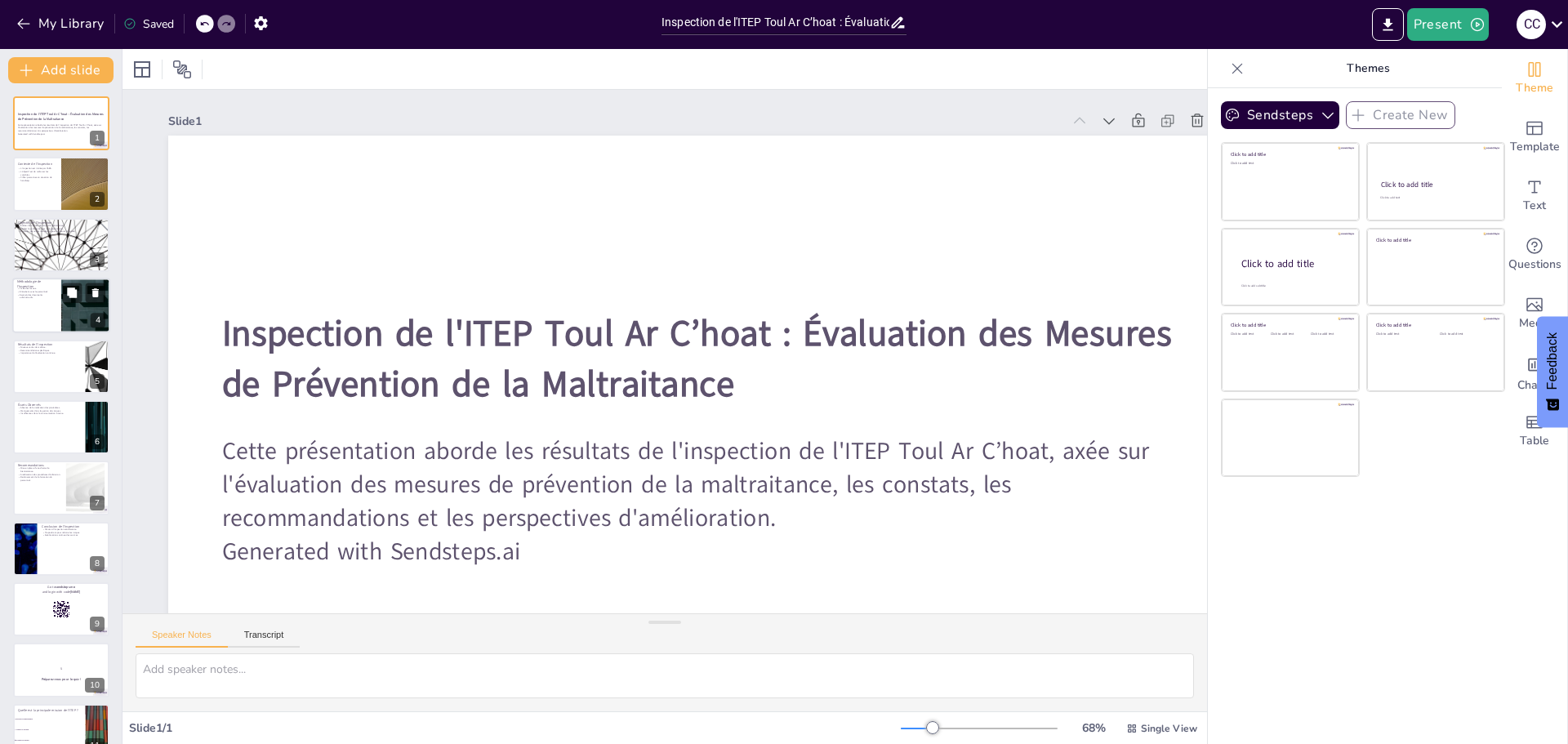 checkbox on "true" 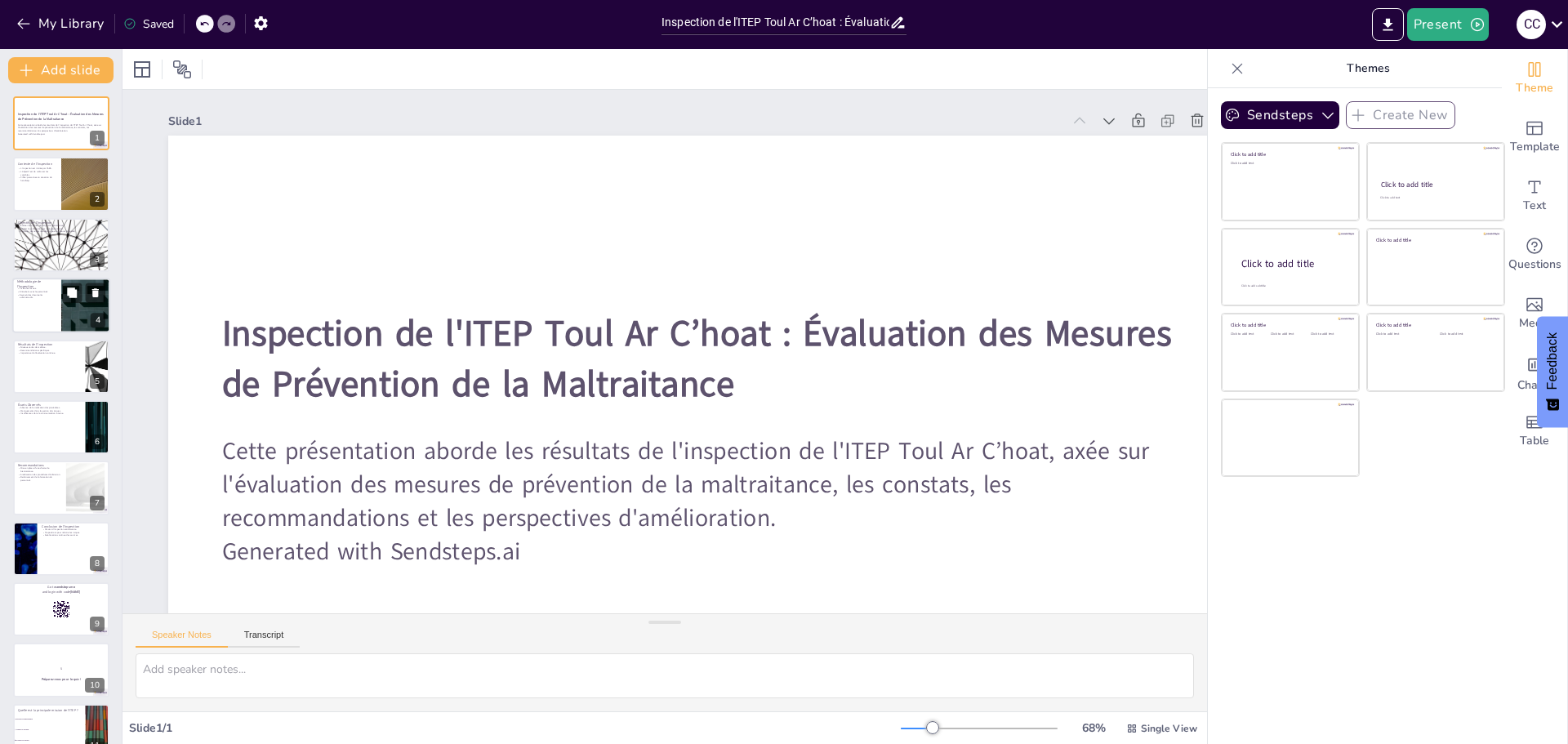 checkbox on "true" 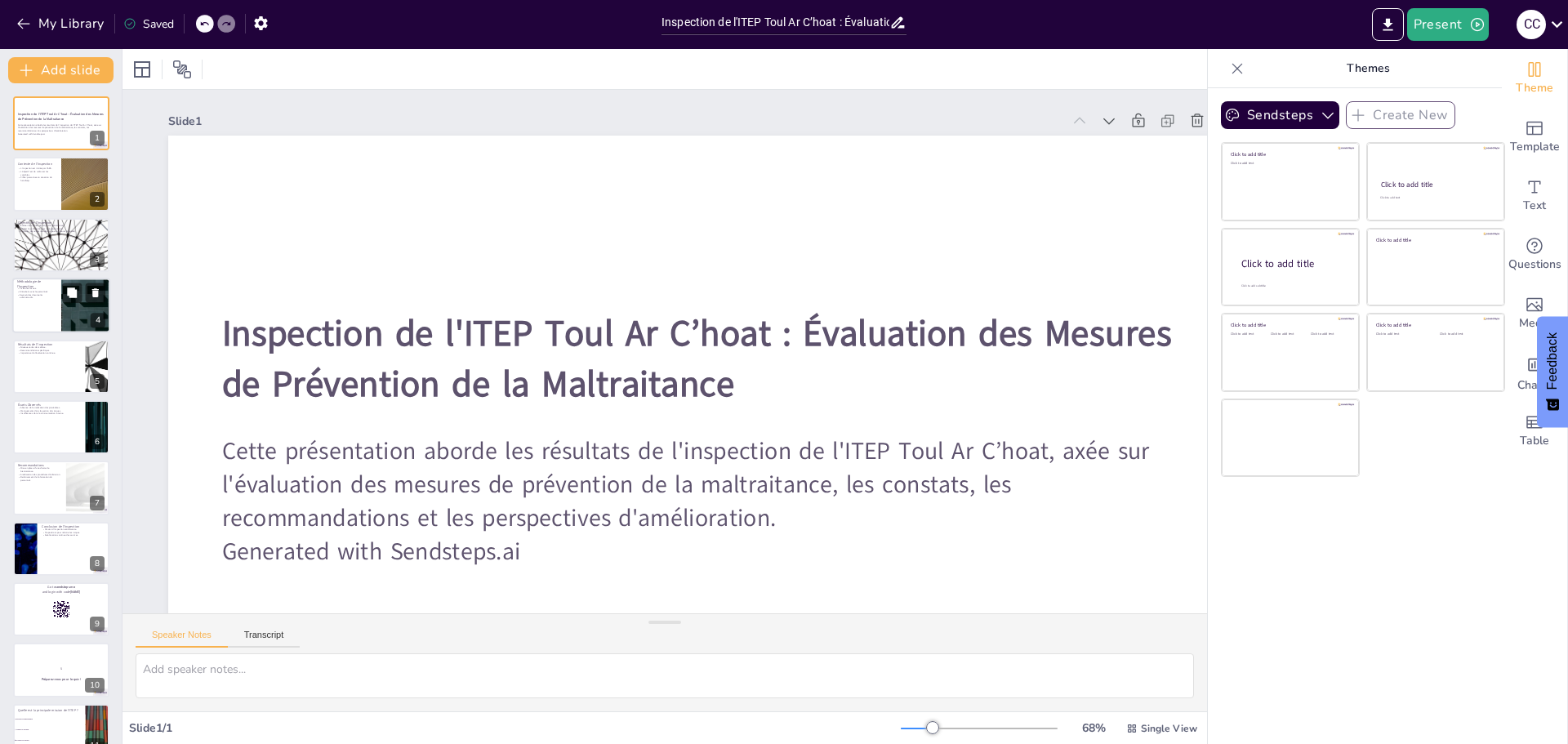 checkbox on "true" 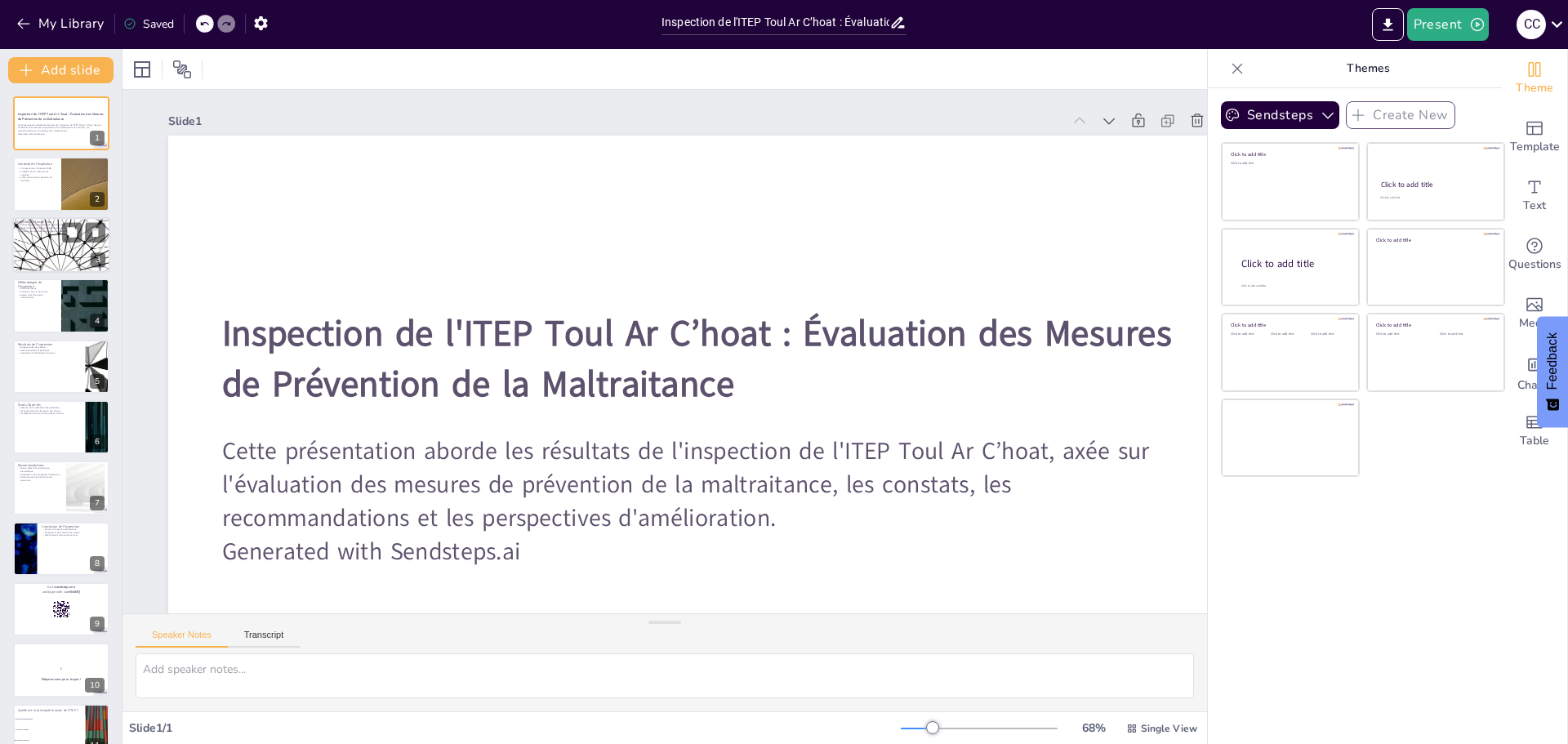 checkbox on "true" 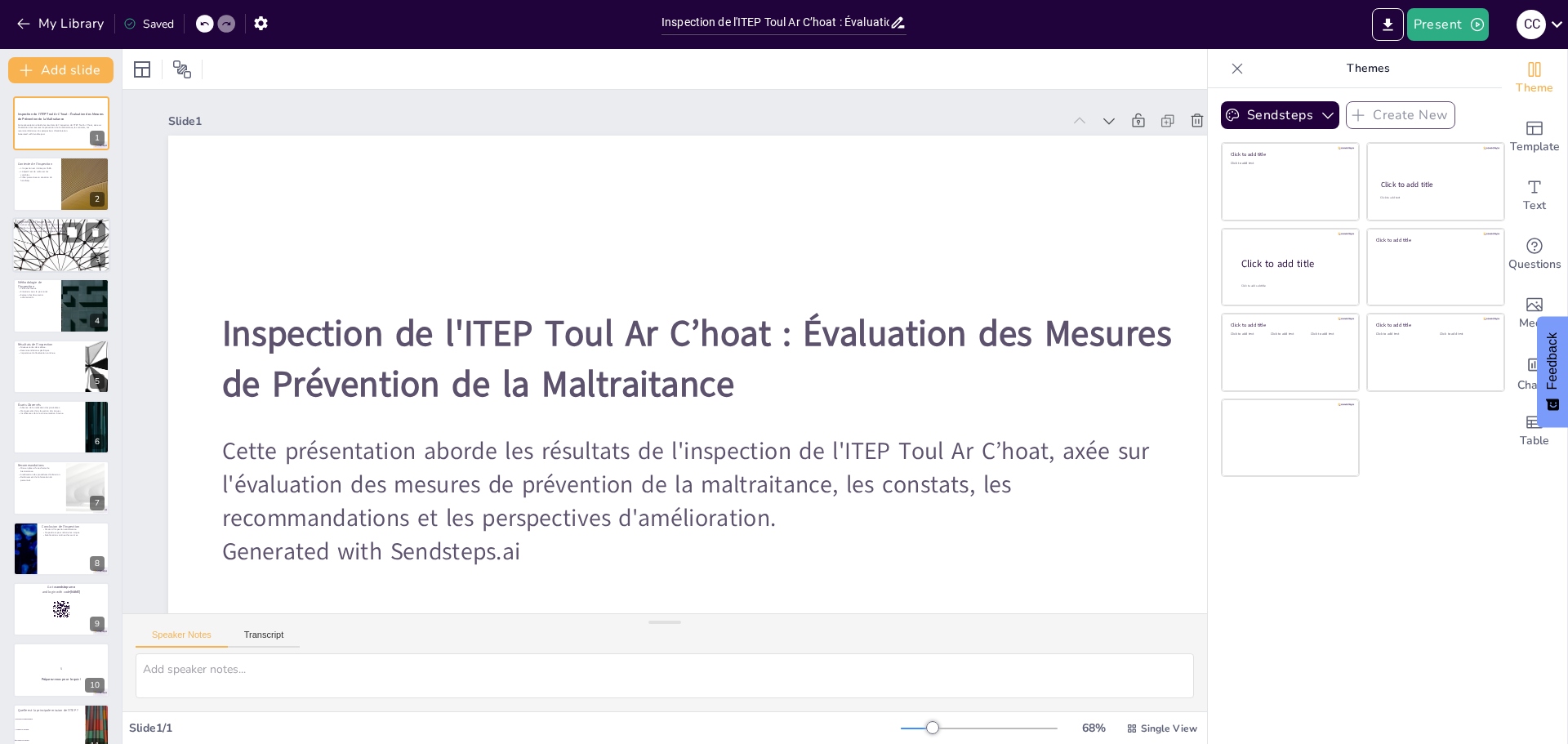 checkbox on "true" 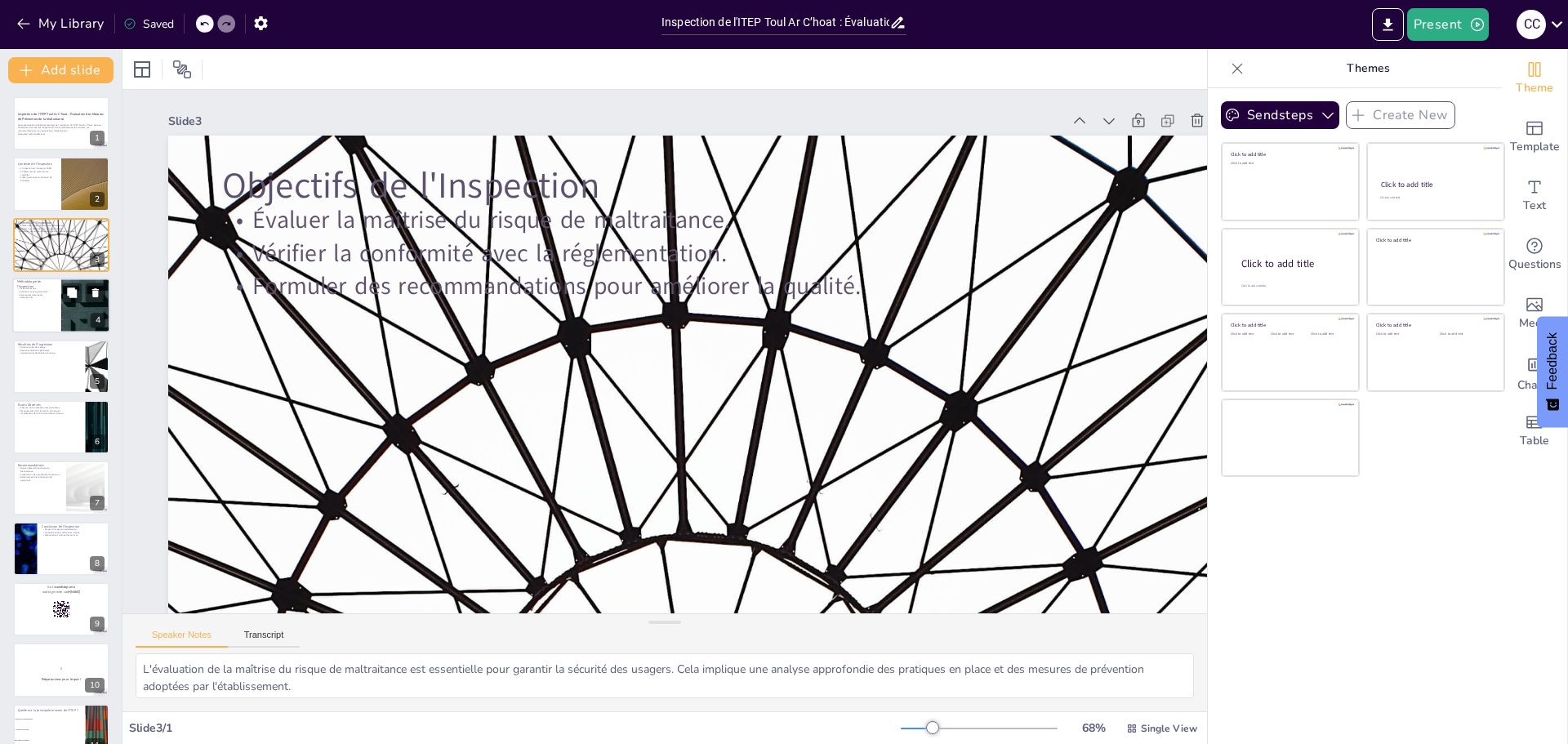 checkbox on "true" 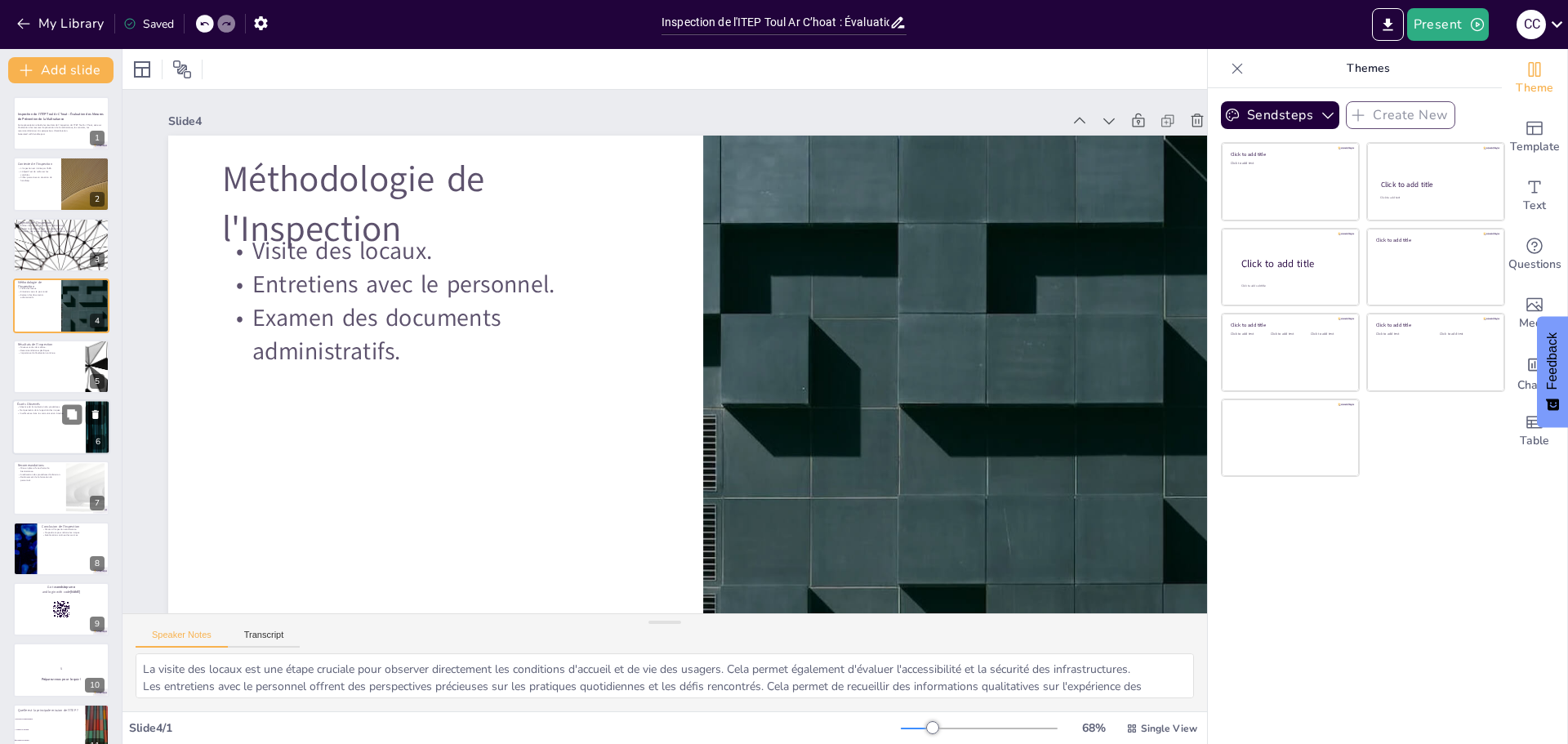 checkbox on "true" 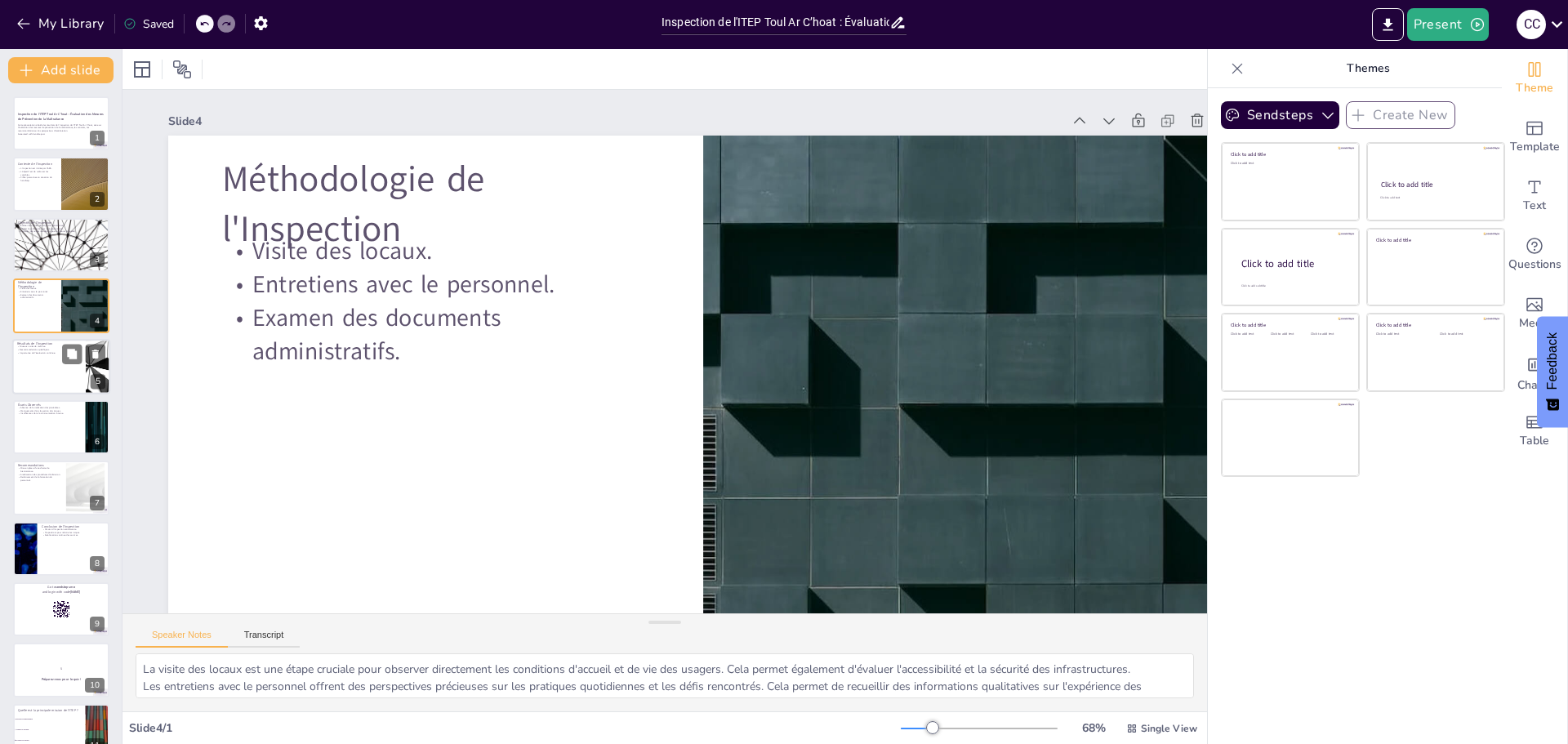 checkbox on "true" 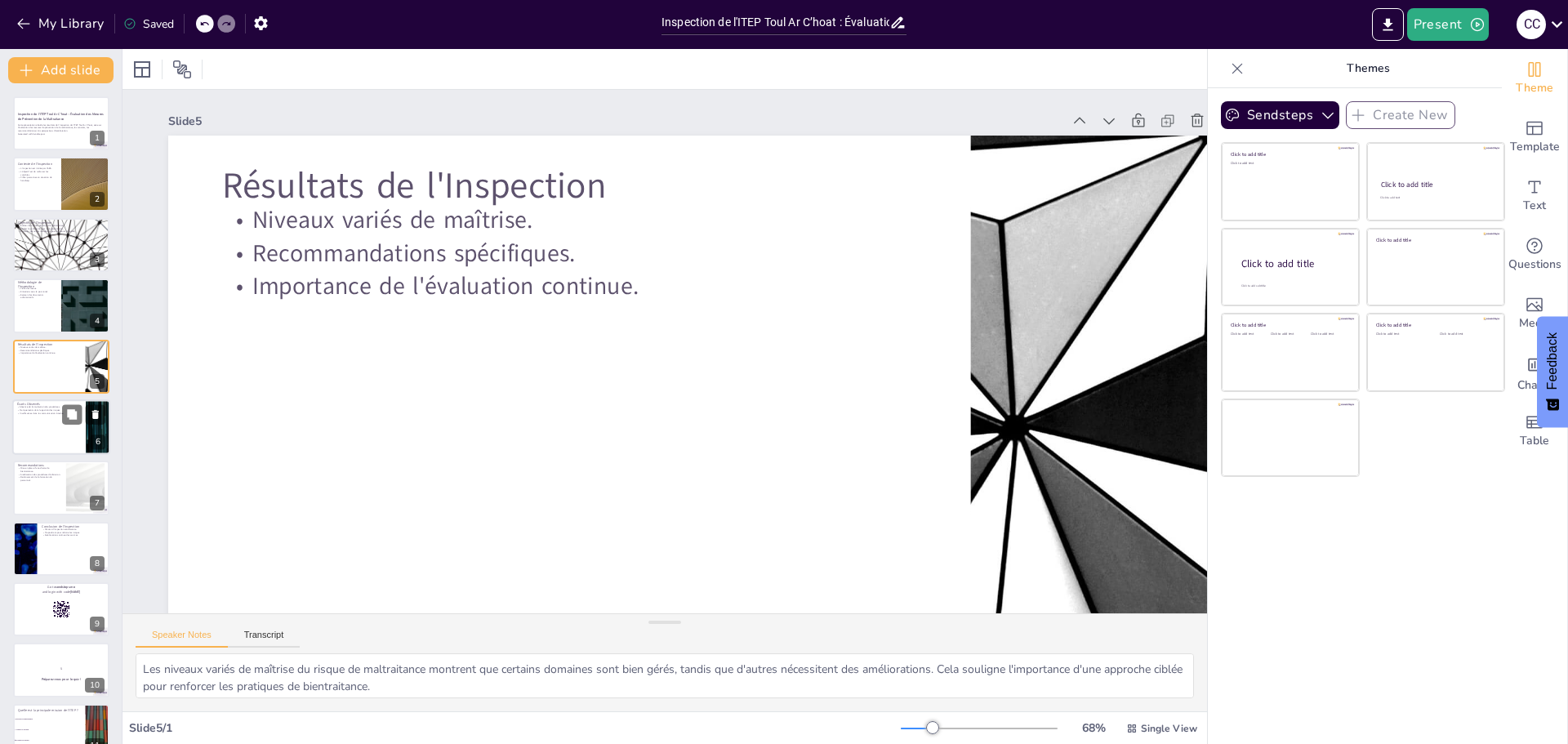 click at bounding box center (61, 427) 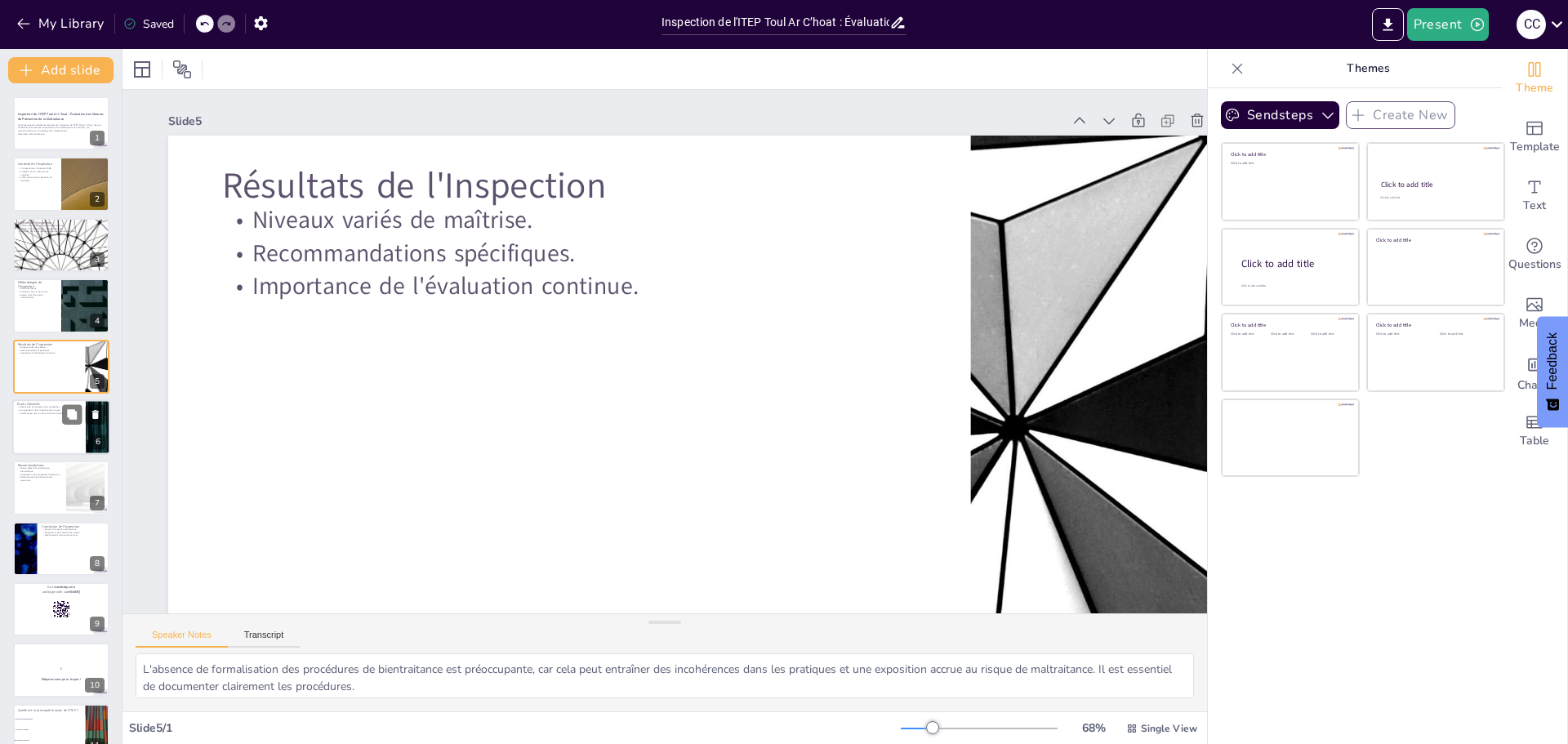 scroll, scrollTop: 14, scrollLeft: 0, axis: vertical 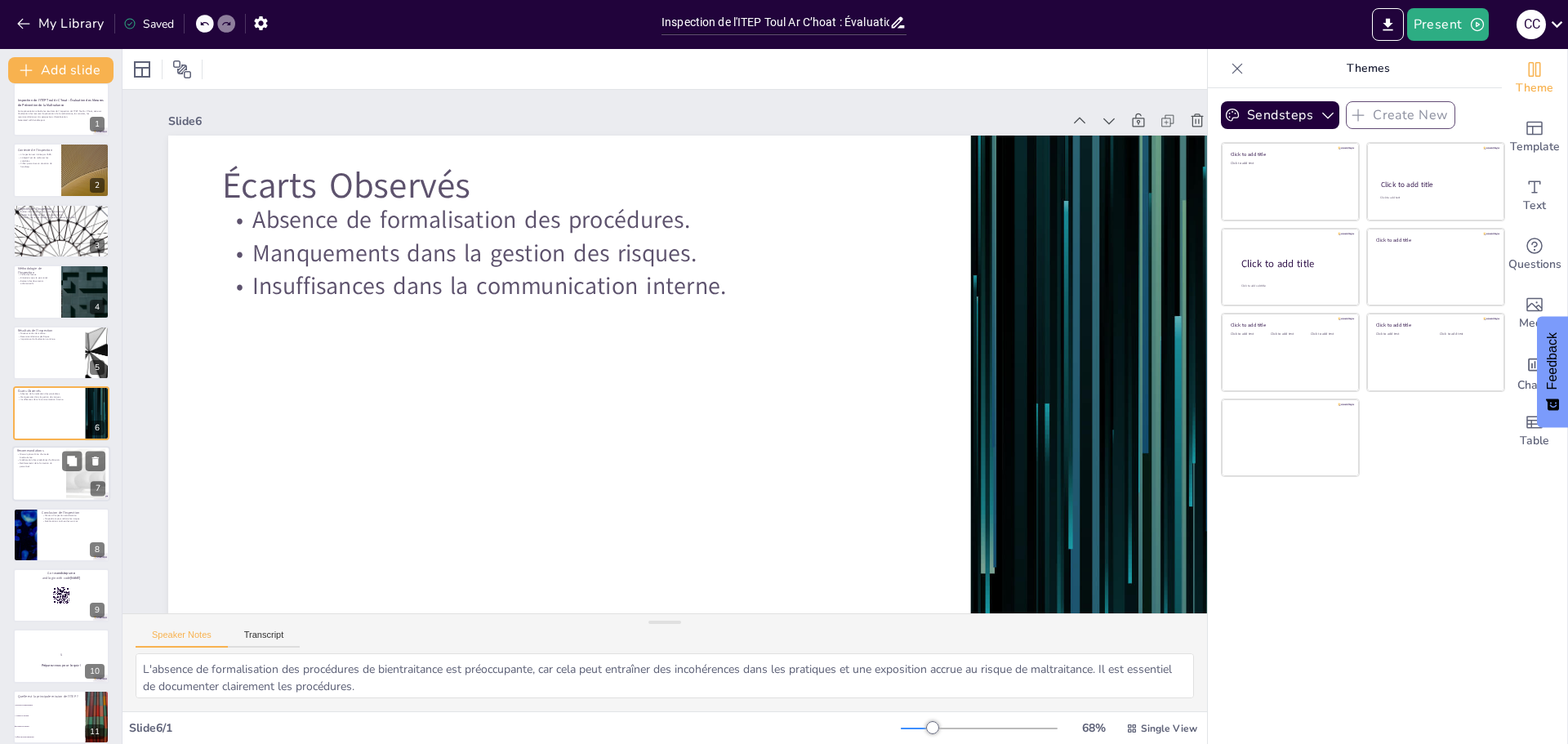 click at bounding box center (61, 474) 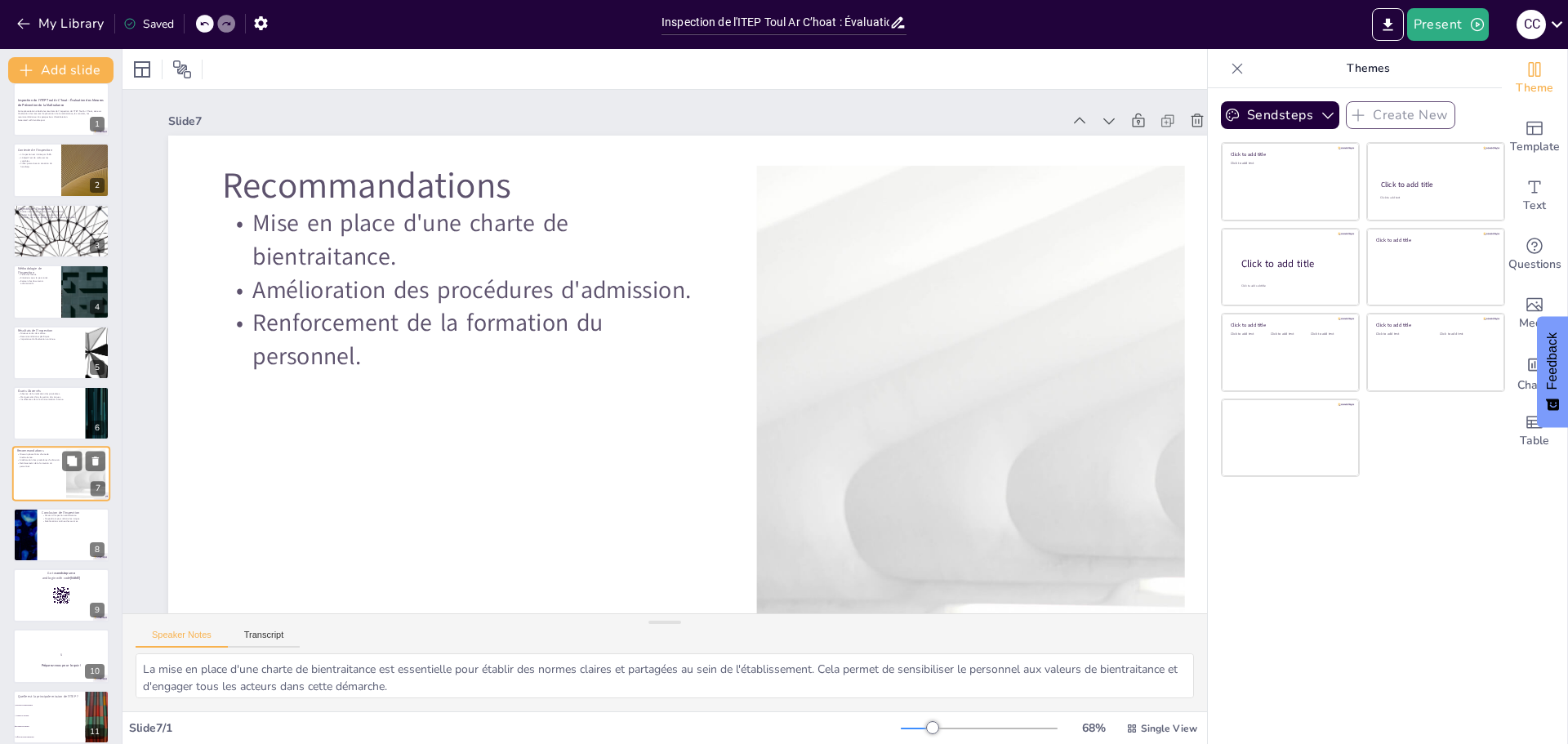 scroll, scrollTop: 74, scrollLeft: 0, axis: vertical 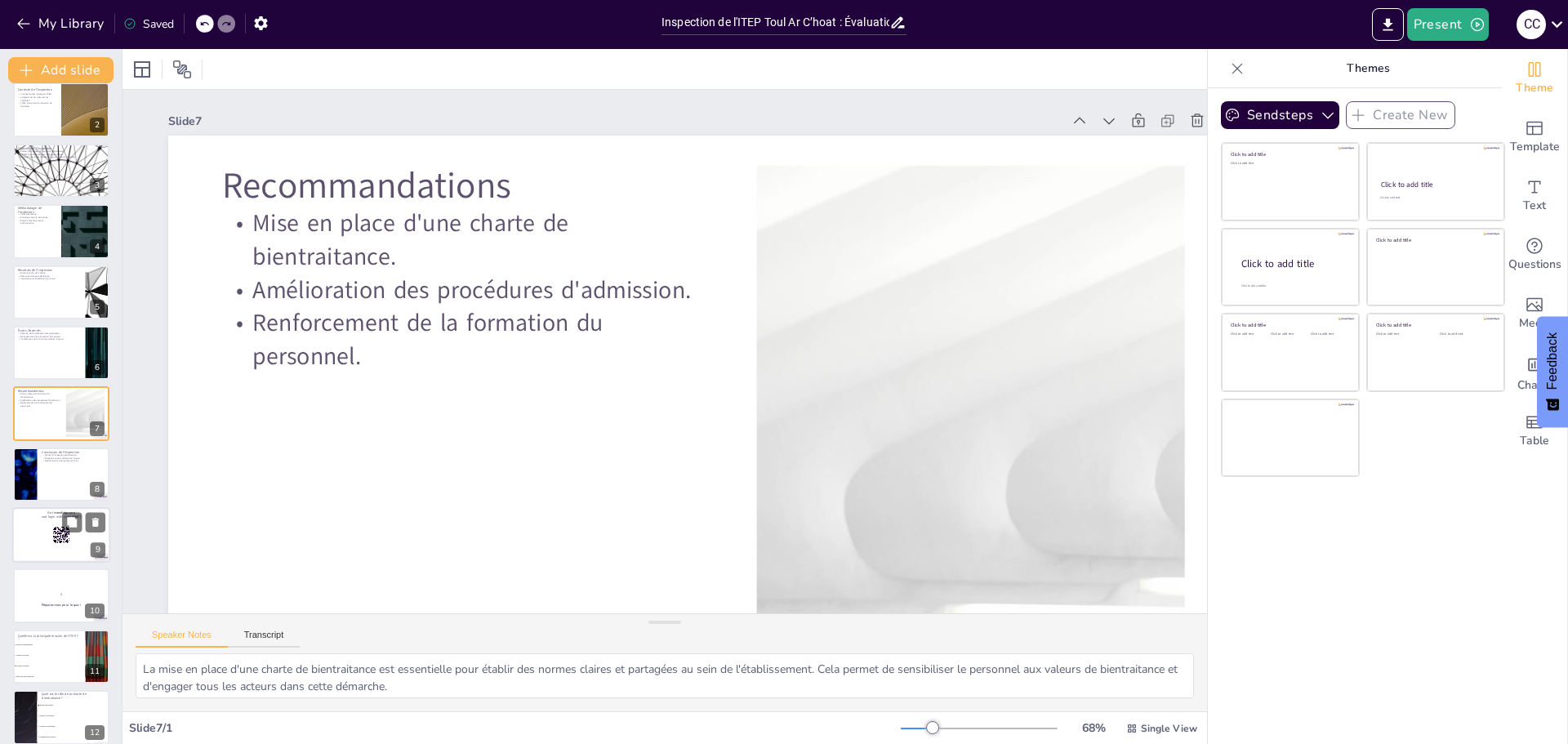 click at bounding box center (61, 535) 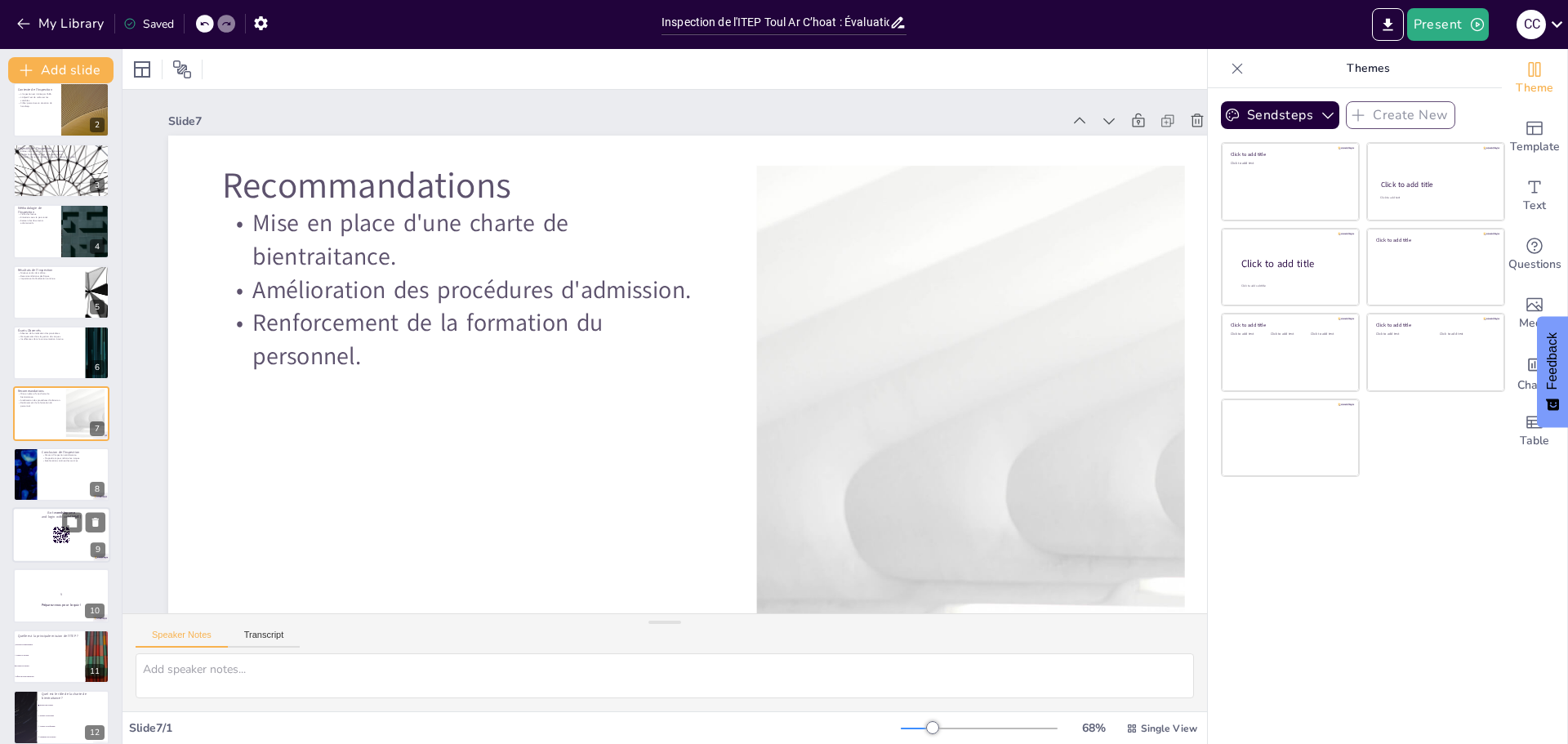 scroll, scrollTop: 196, scrollLeft: 0, axis: vertical 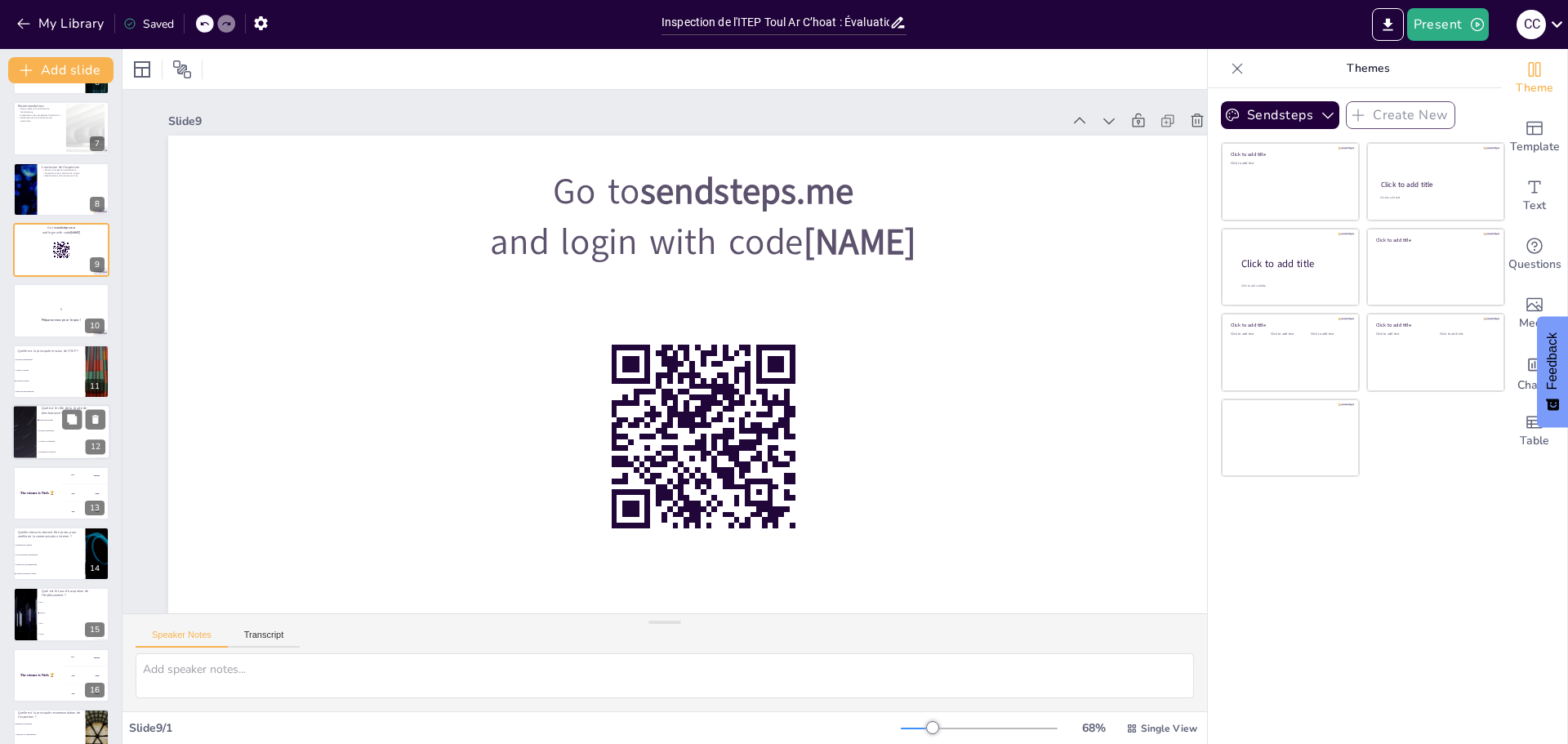 click on "Assurer la conformité" at bounding box center (74, 442) 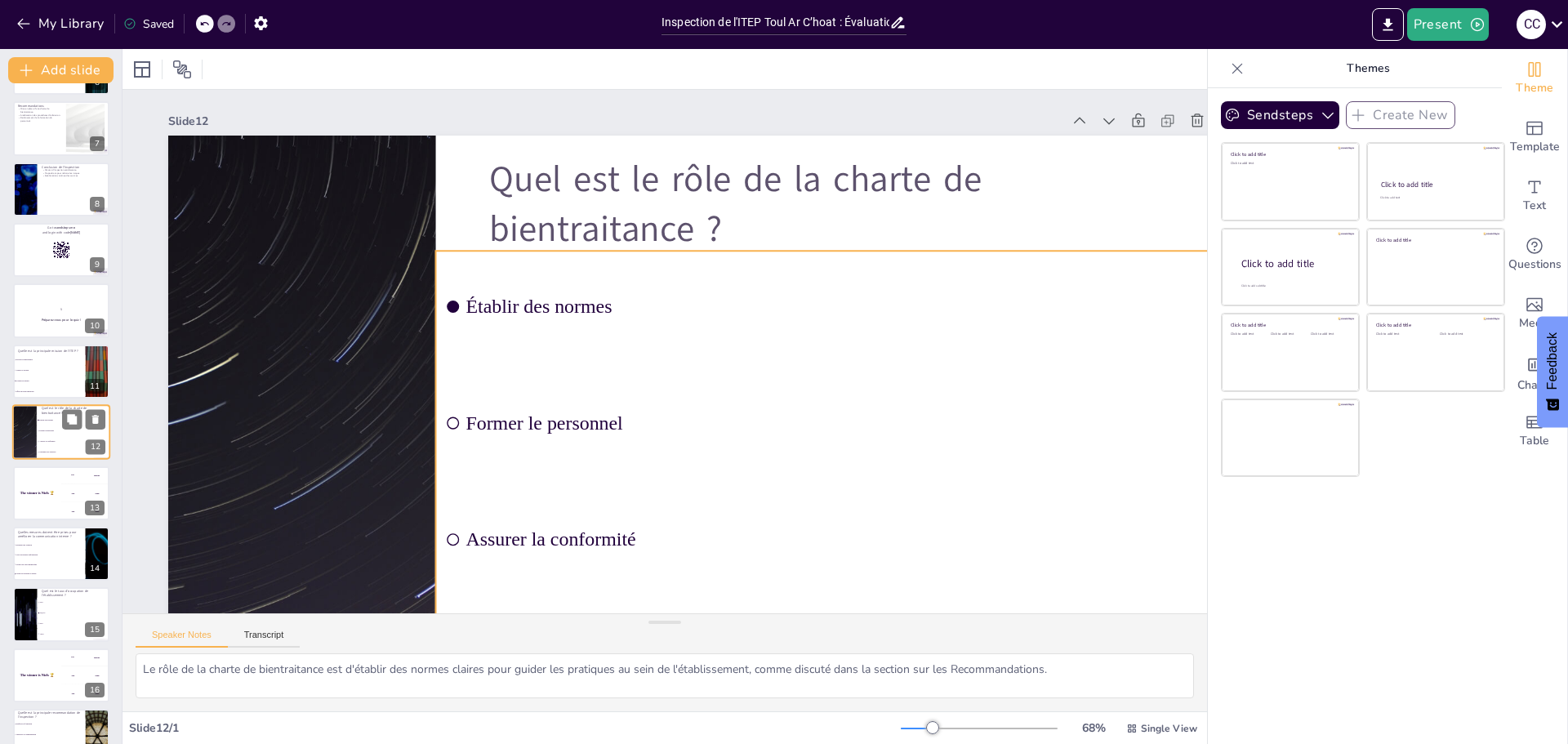 scroll, scrollTop: 378, scrollLeft: 0, axis: vertical 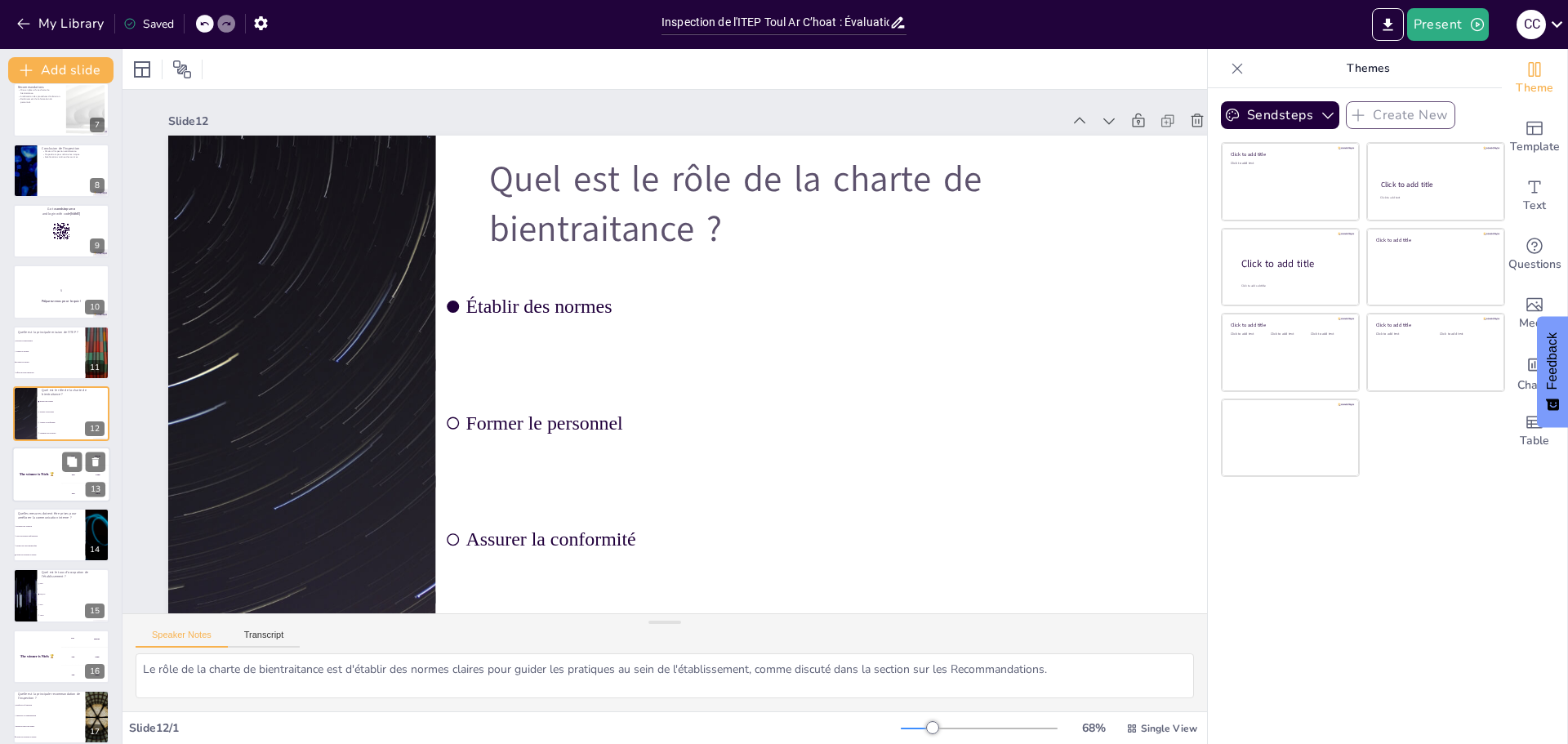 click on "The winner is   Niels 🏆" at bounding box center (37, 474) 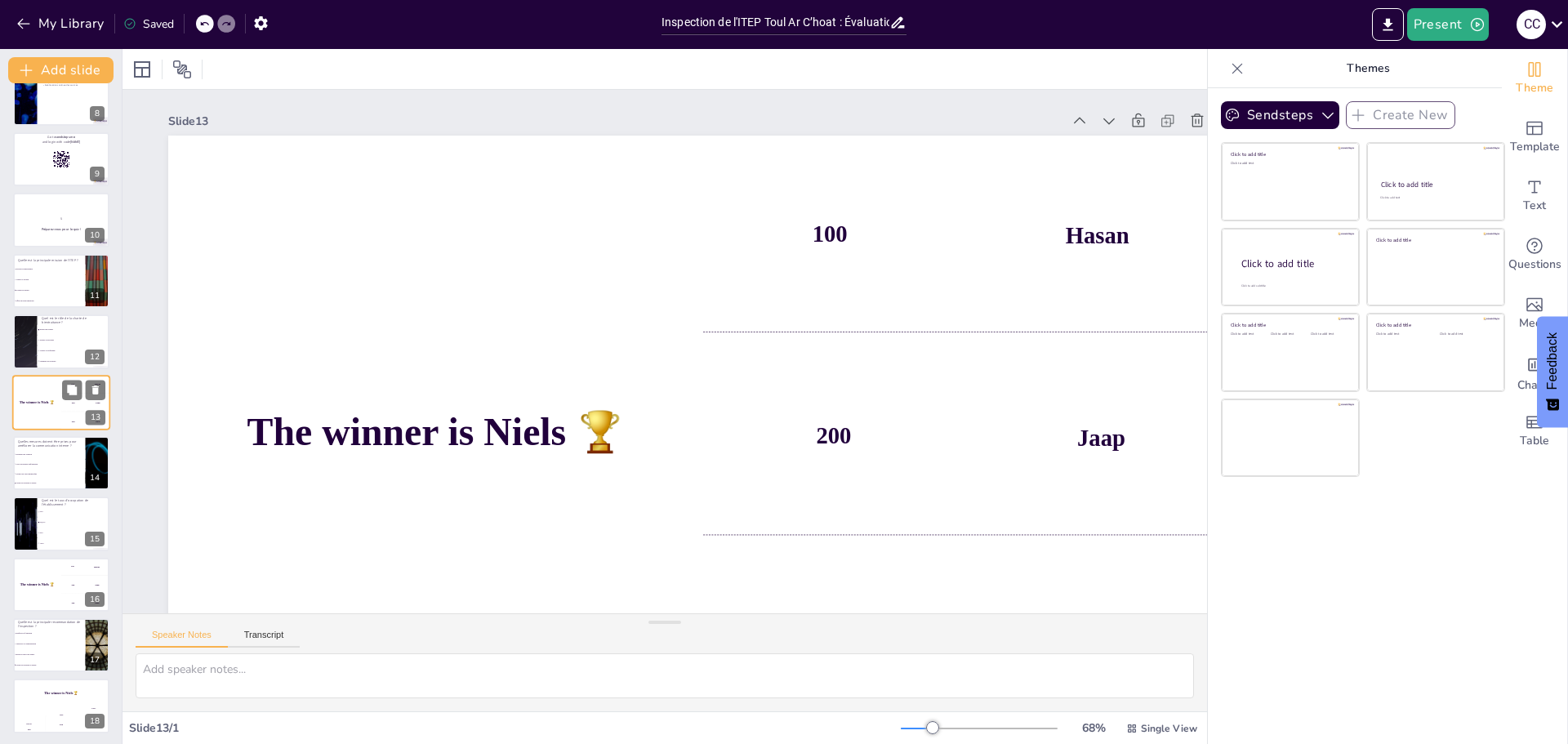 scroll, scrollTop: 452, scrollLeft: 0, axis: vertical 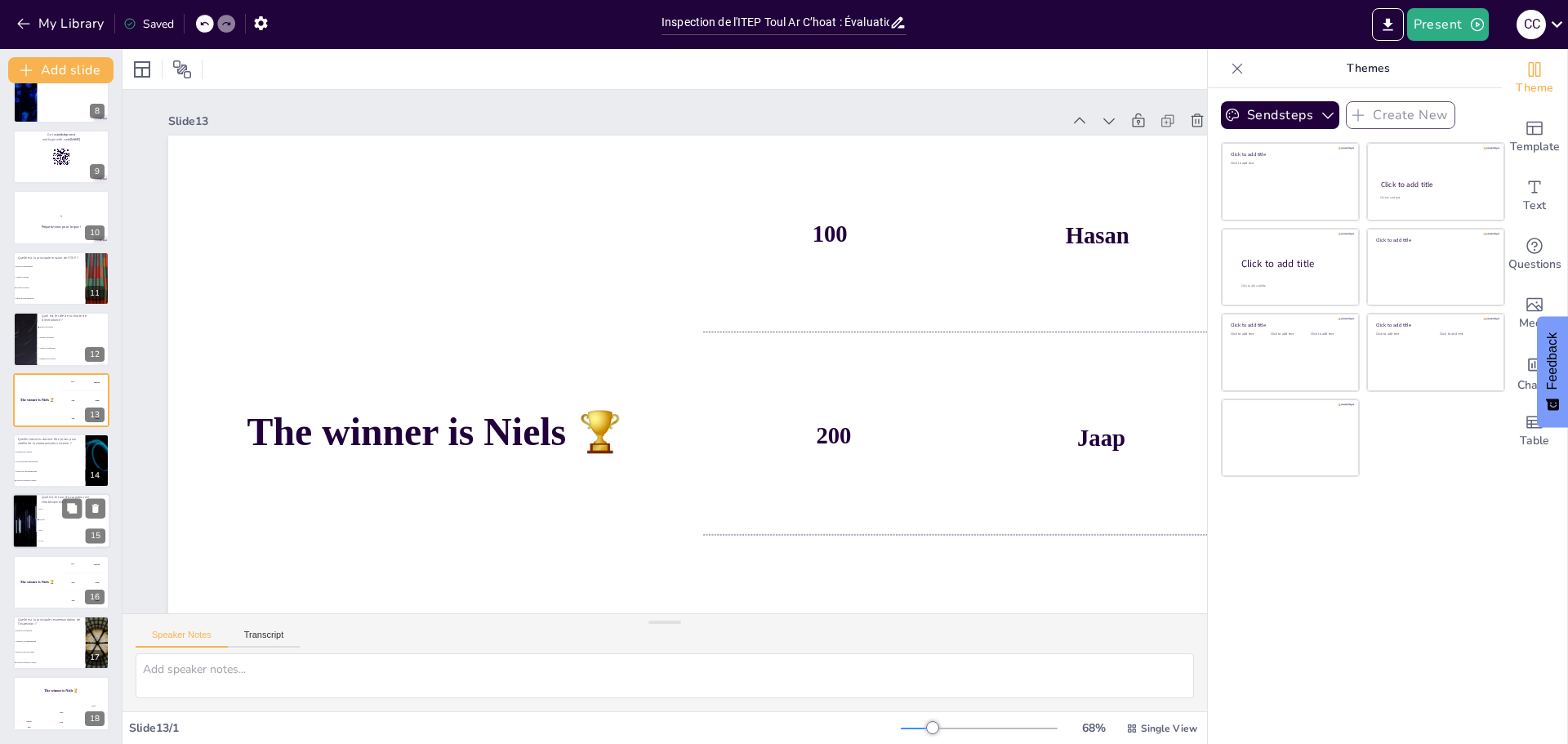 click on "66,66%" at bounding box center [74, 520] 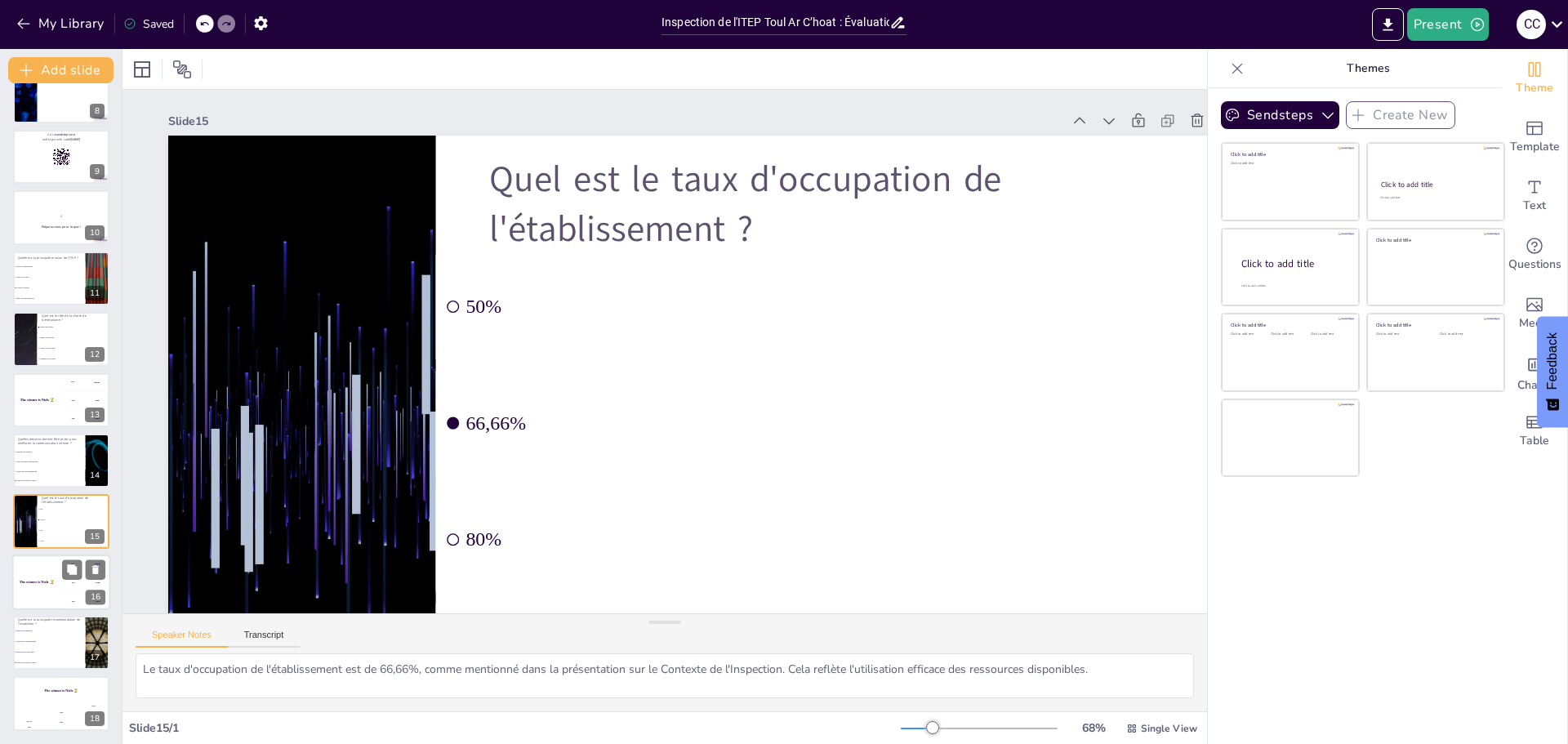 click on "The winner is   Niels 🏆" at bounding box center [37, 582] 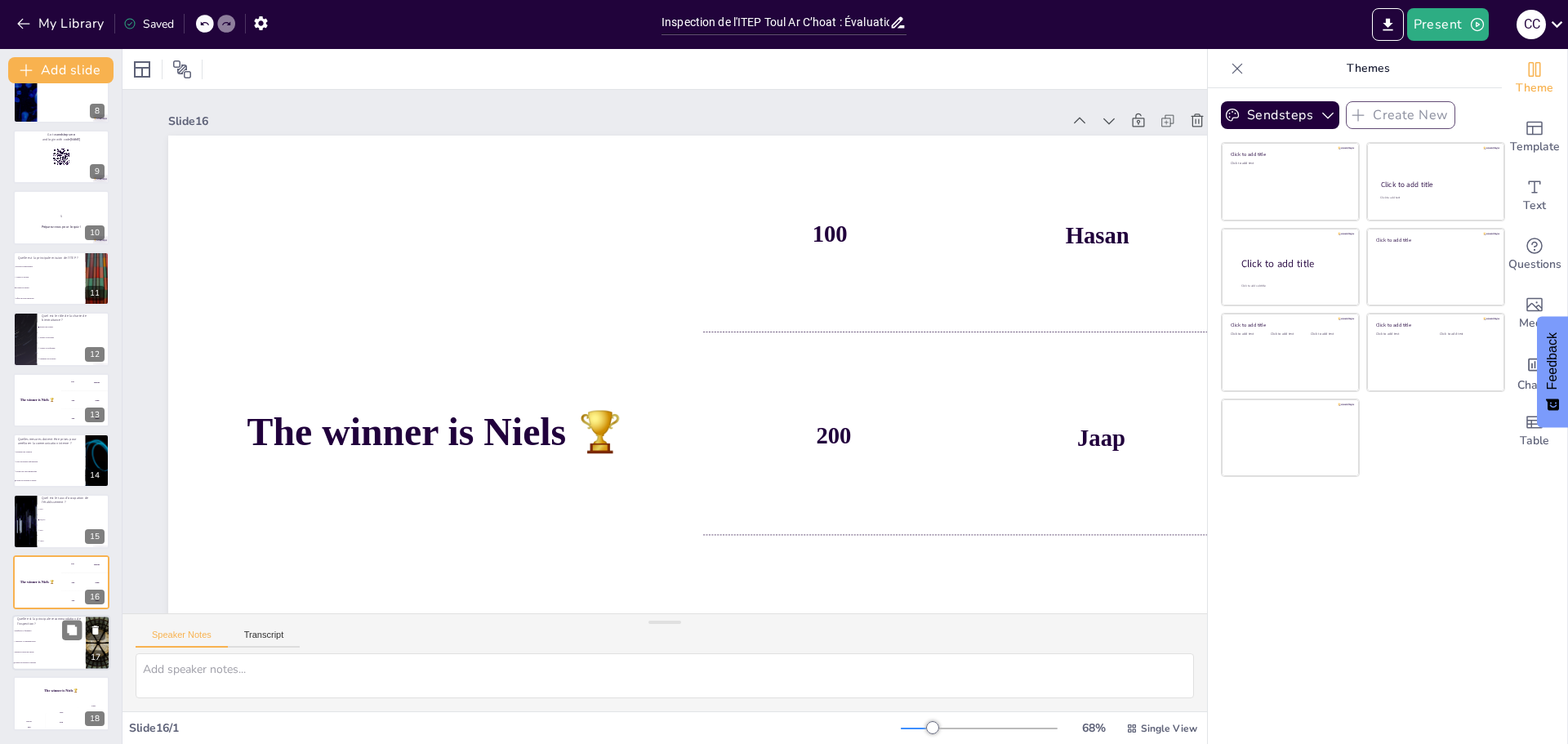 click on "Renforcer la formation" at bounding box center (50, 630) 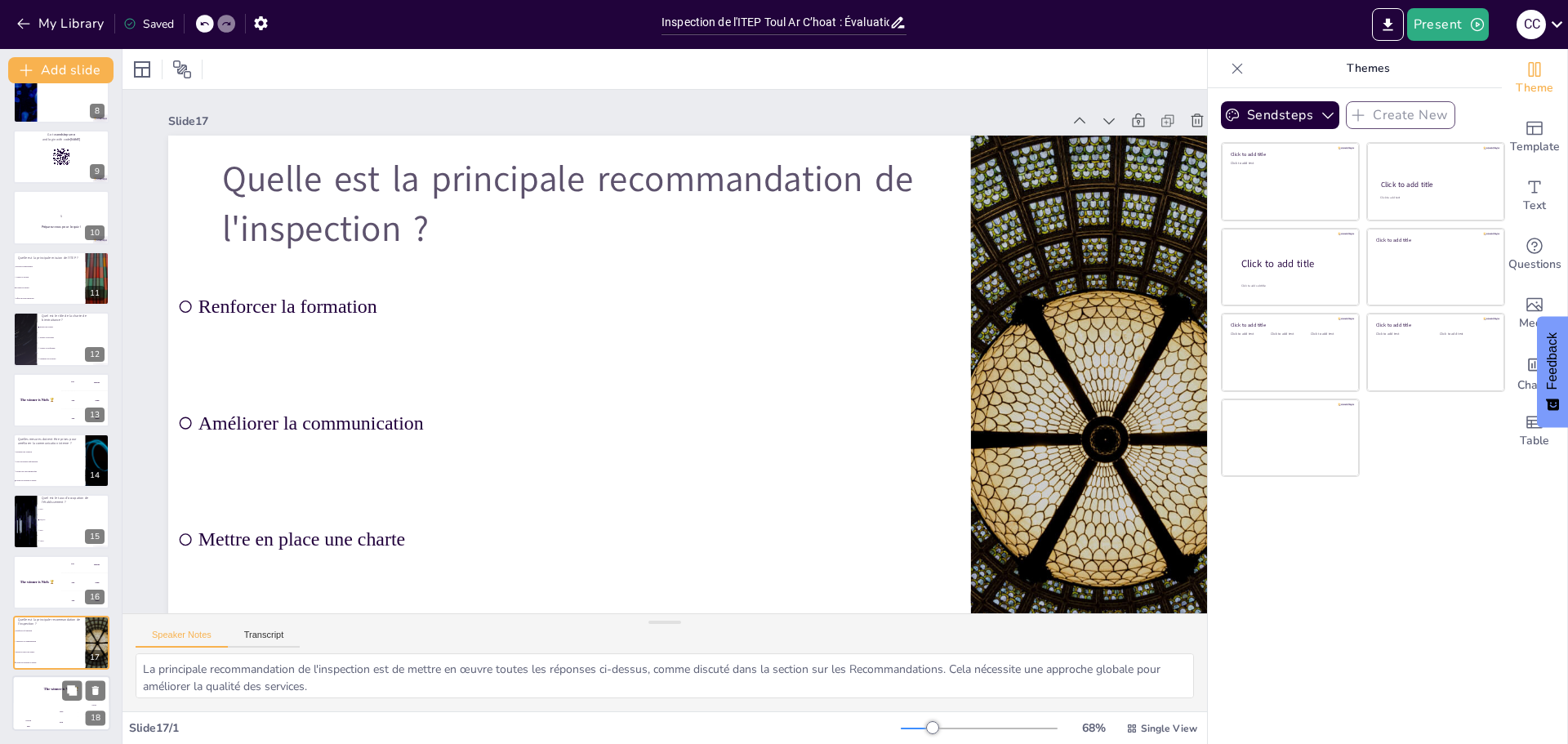 click on "The winner is   Niels 🏆" at bounding box center [61, 689] 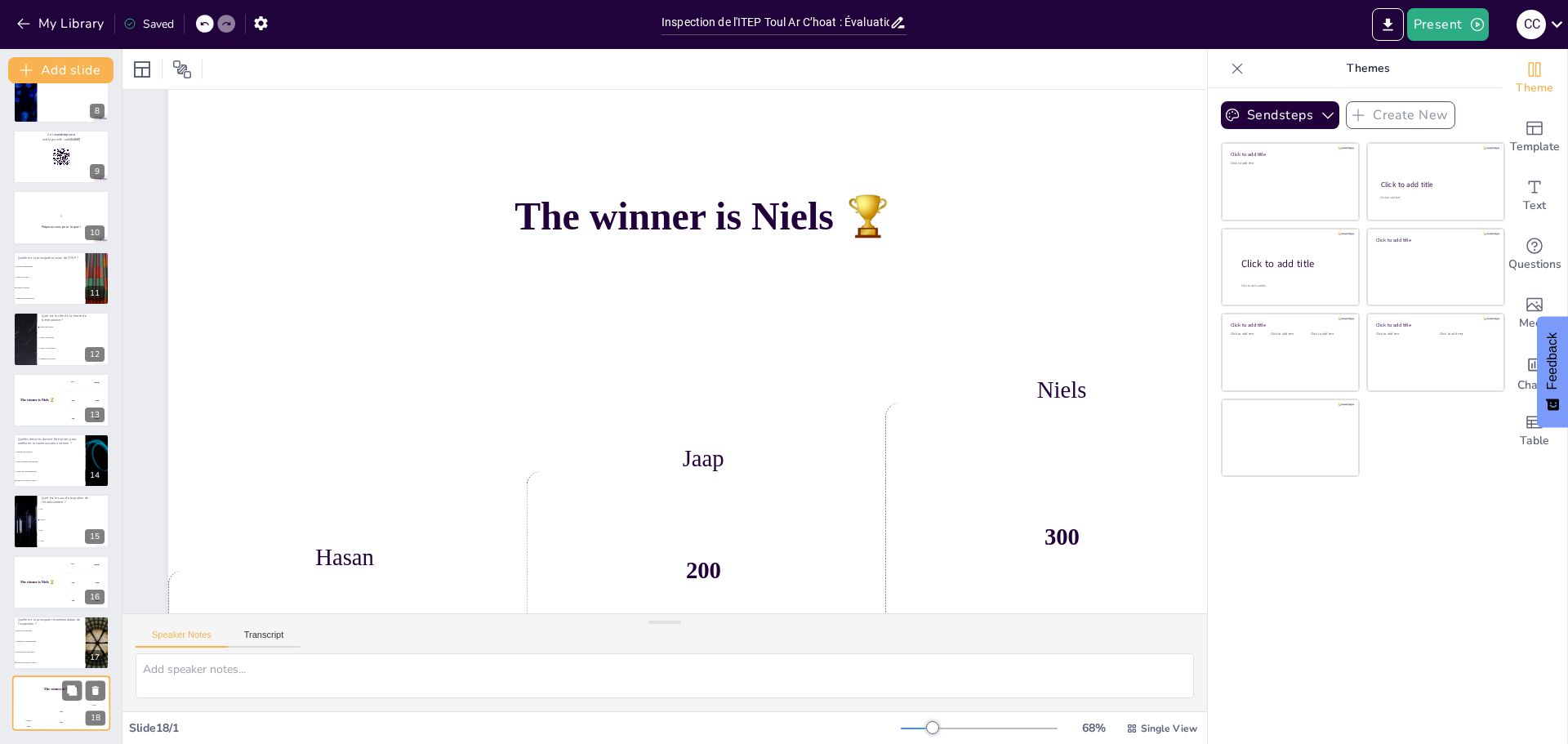 scroll, scrollTop: 85, scrollLeft: 0, axis: vertical 